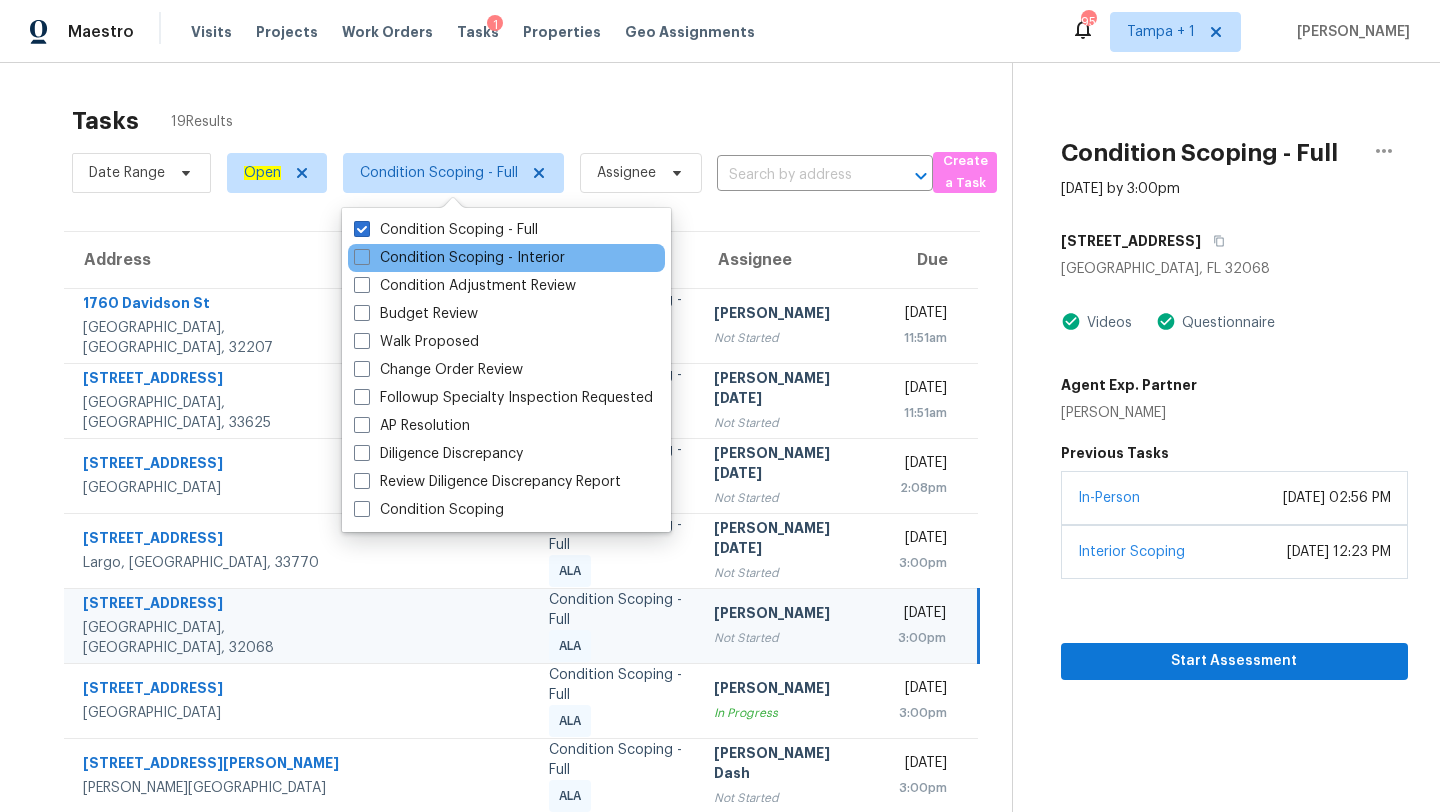scroll, scrollTop: 0, scrollLeft: 0, axis: both 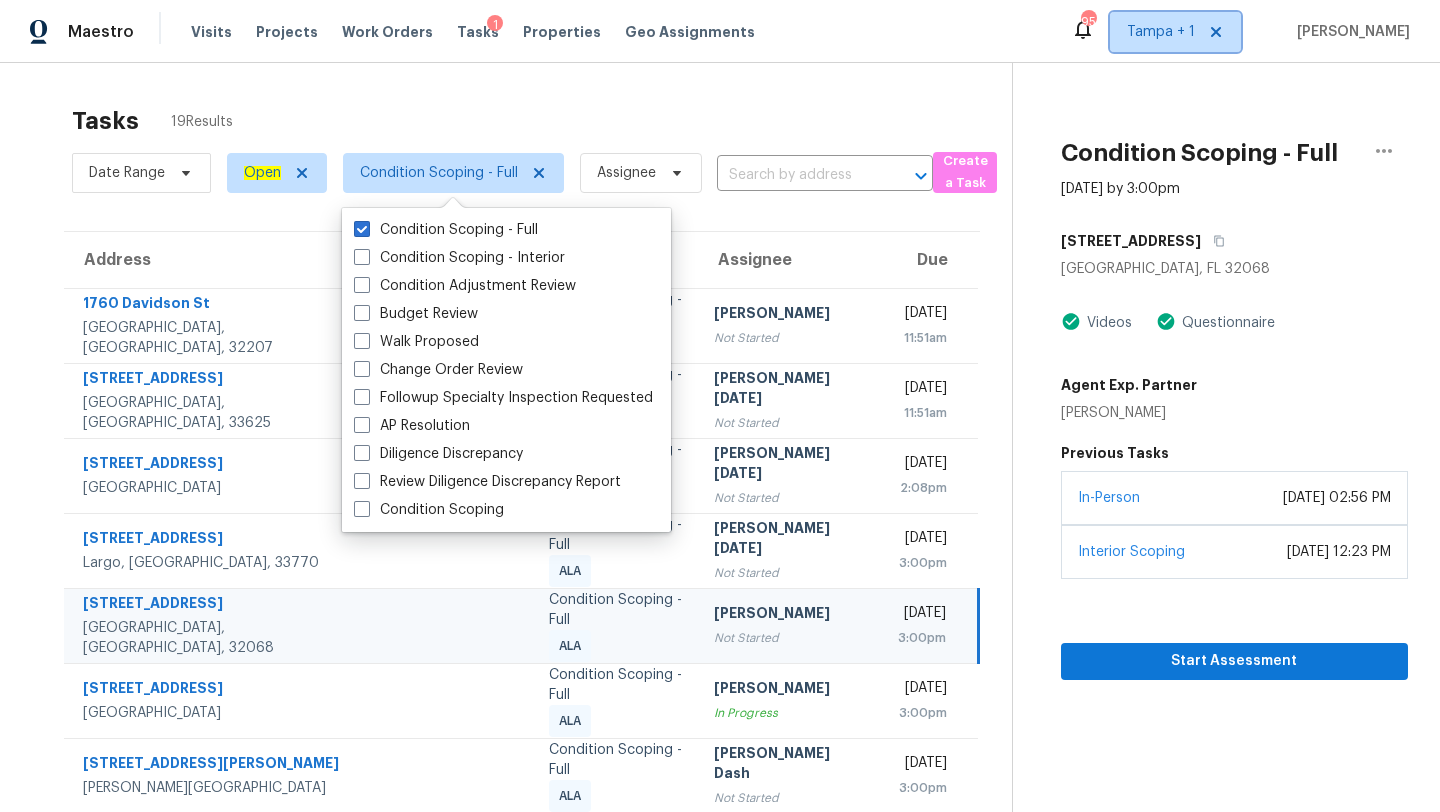 click on "Tampa + 1" at bounding box center (1161, 32) 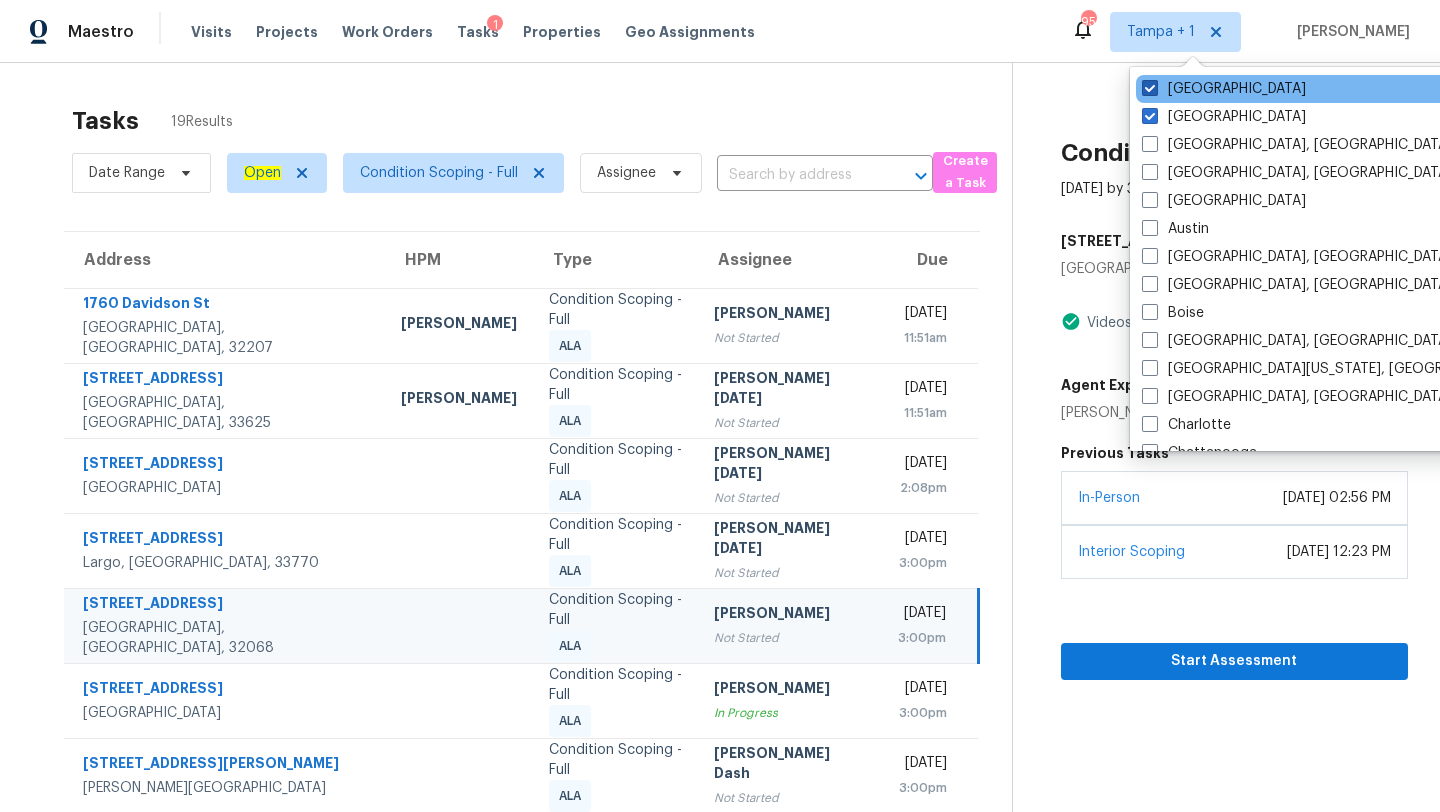 click on "[GEOGRAPHIC_DATA]" at bounding box center (1224, 89) 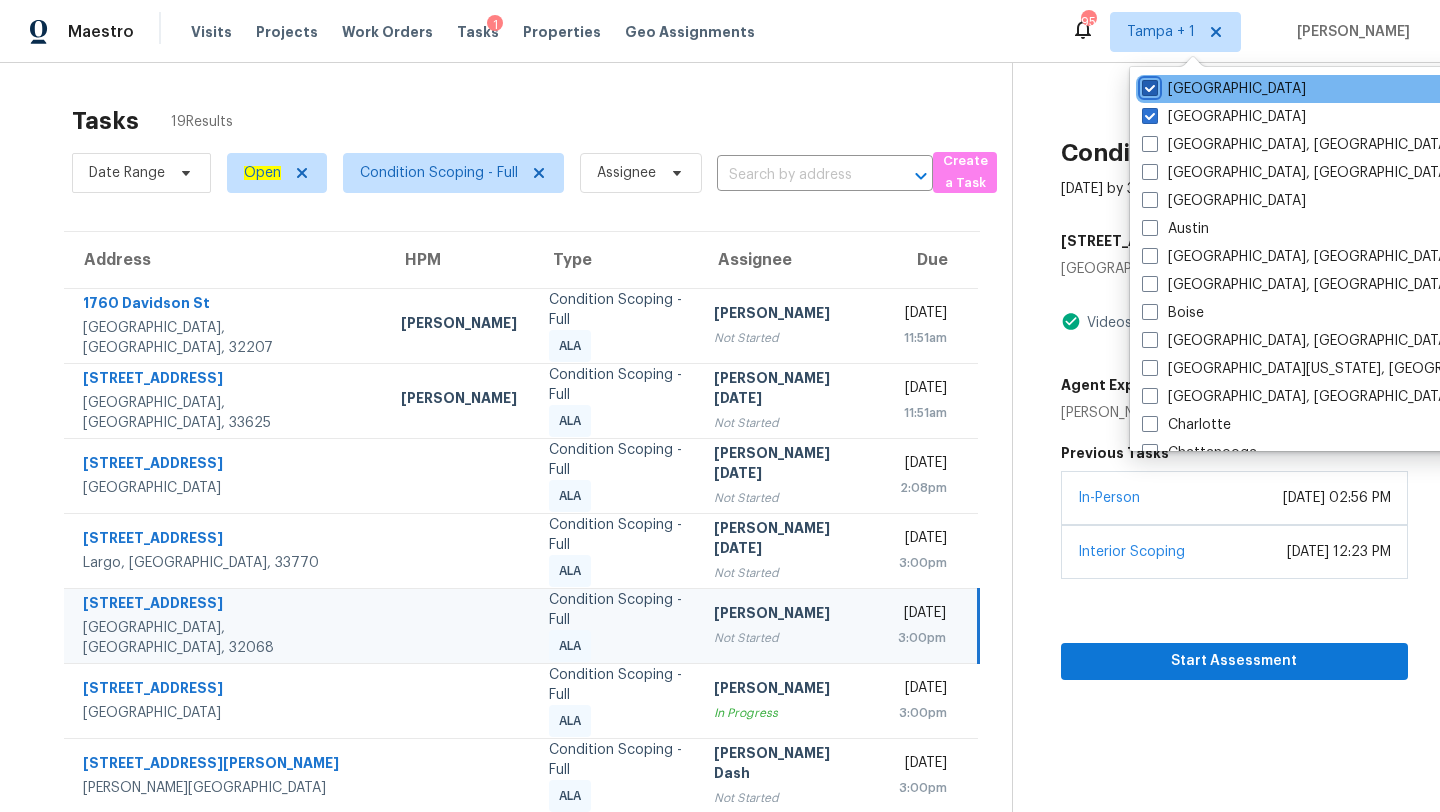 click on "[GEOGRAPHIC_DATA]" at bounding box center [1148, 85] 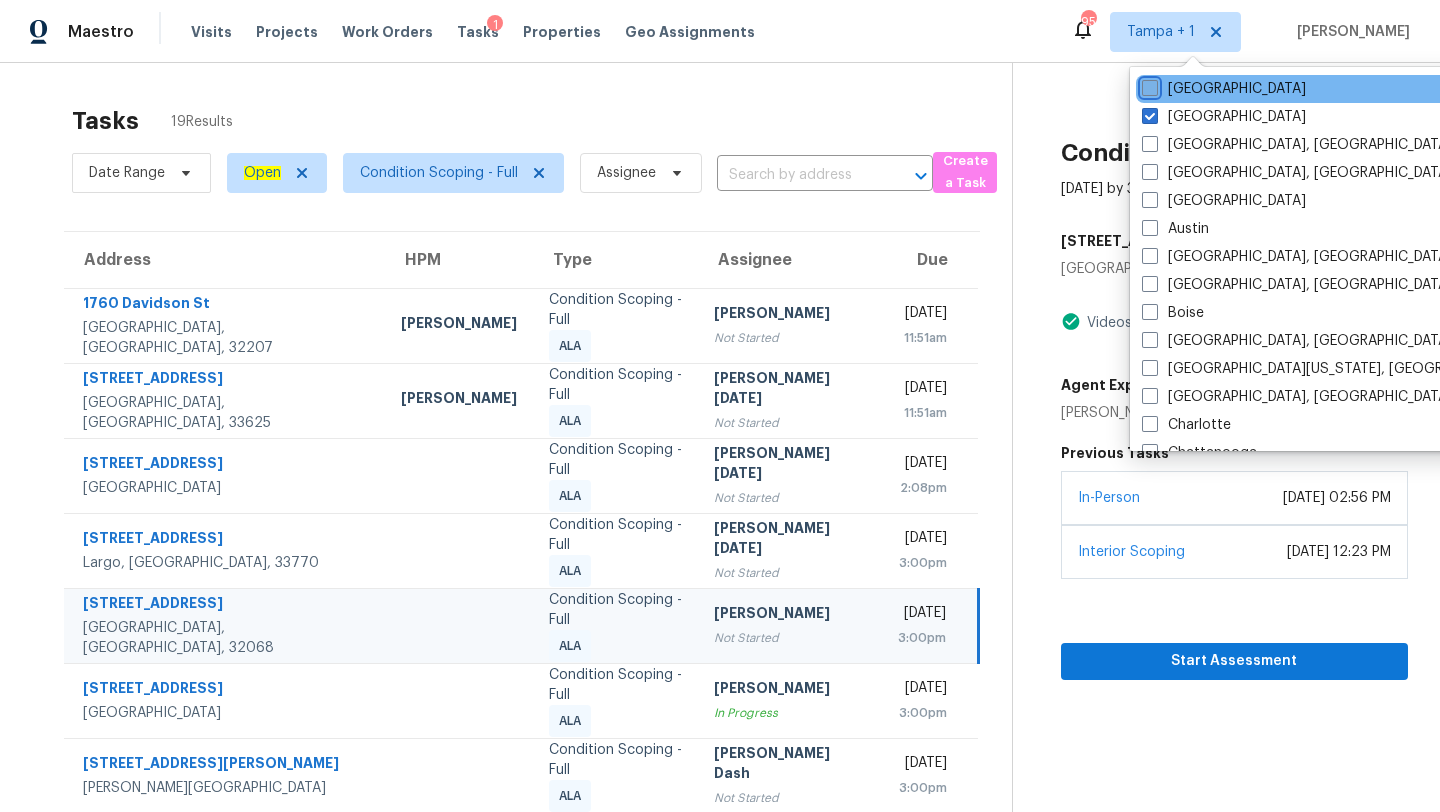 checkbox on "false" 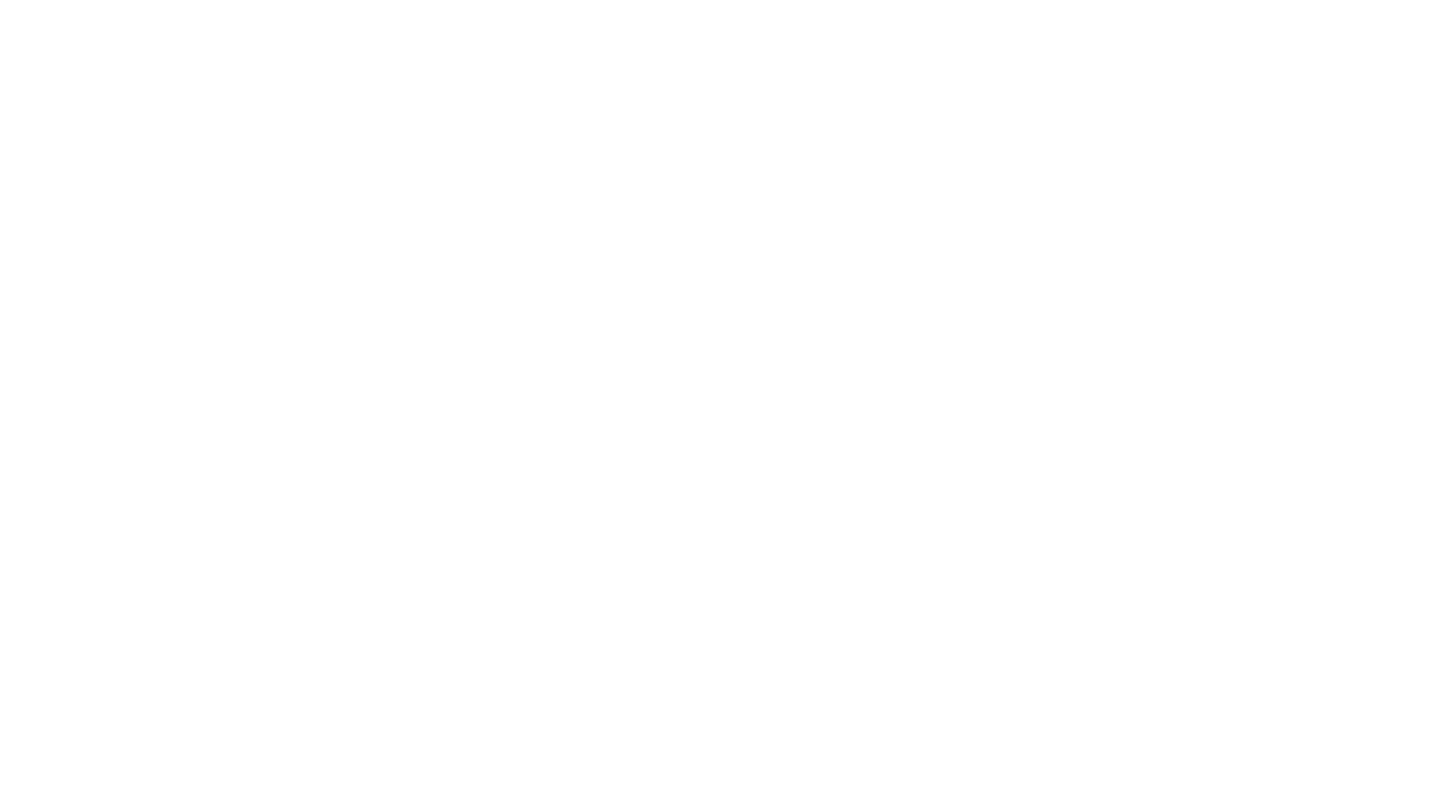 scroll, scrollTop: 0, scrollLeft: 0, axis: both 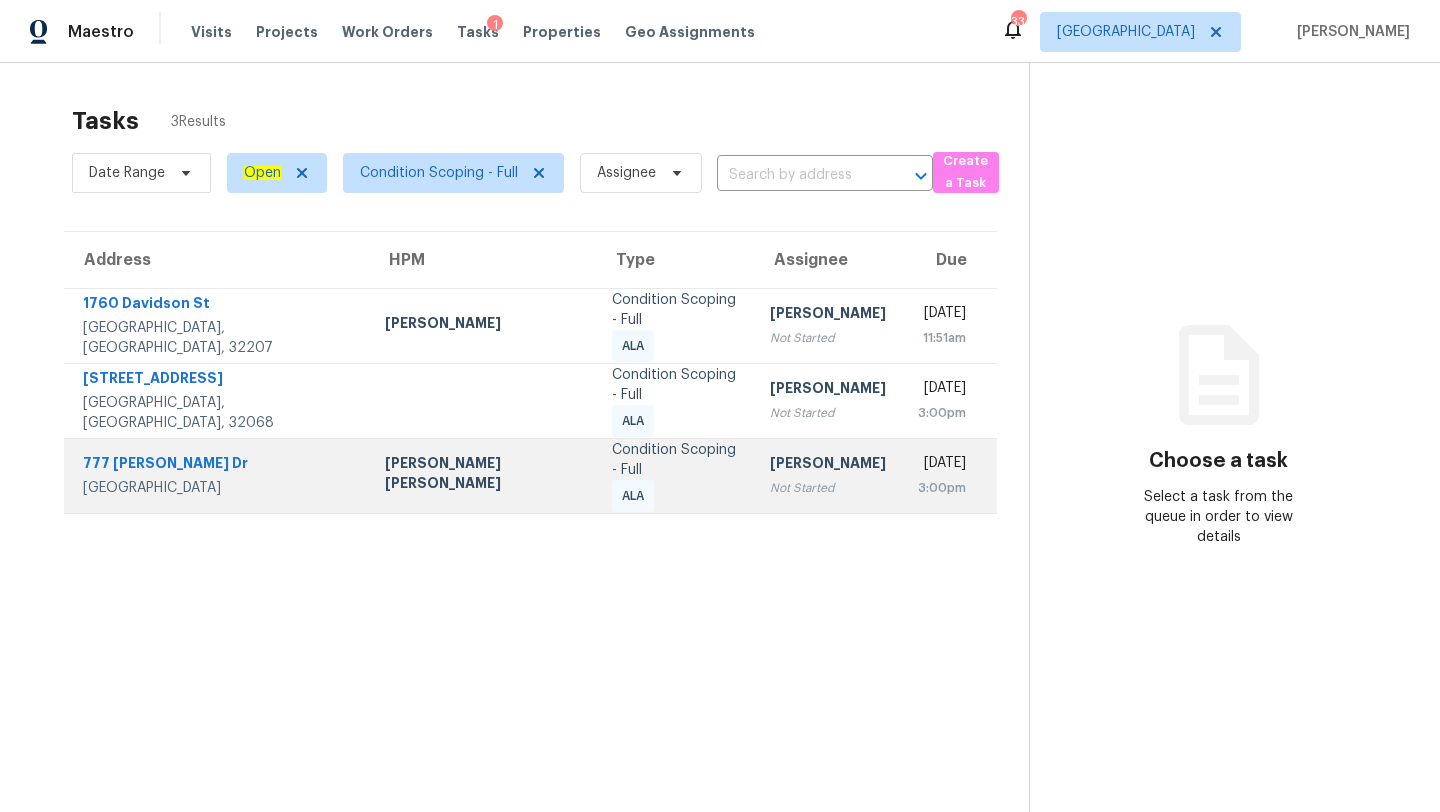 click on "[PERSON_NAME]" at bounding box center [828, 465] 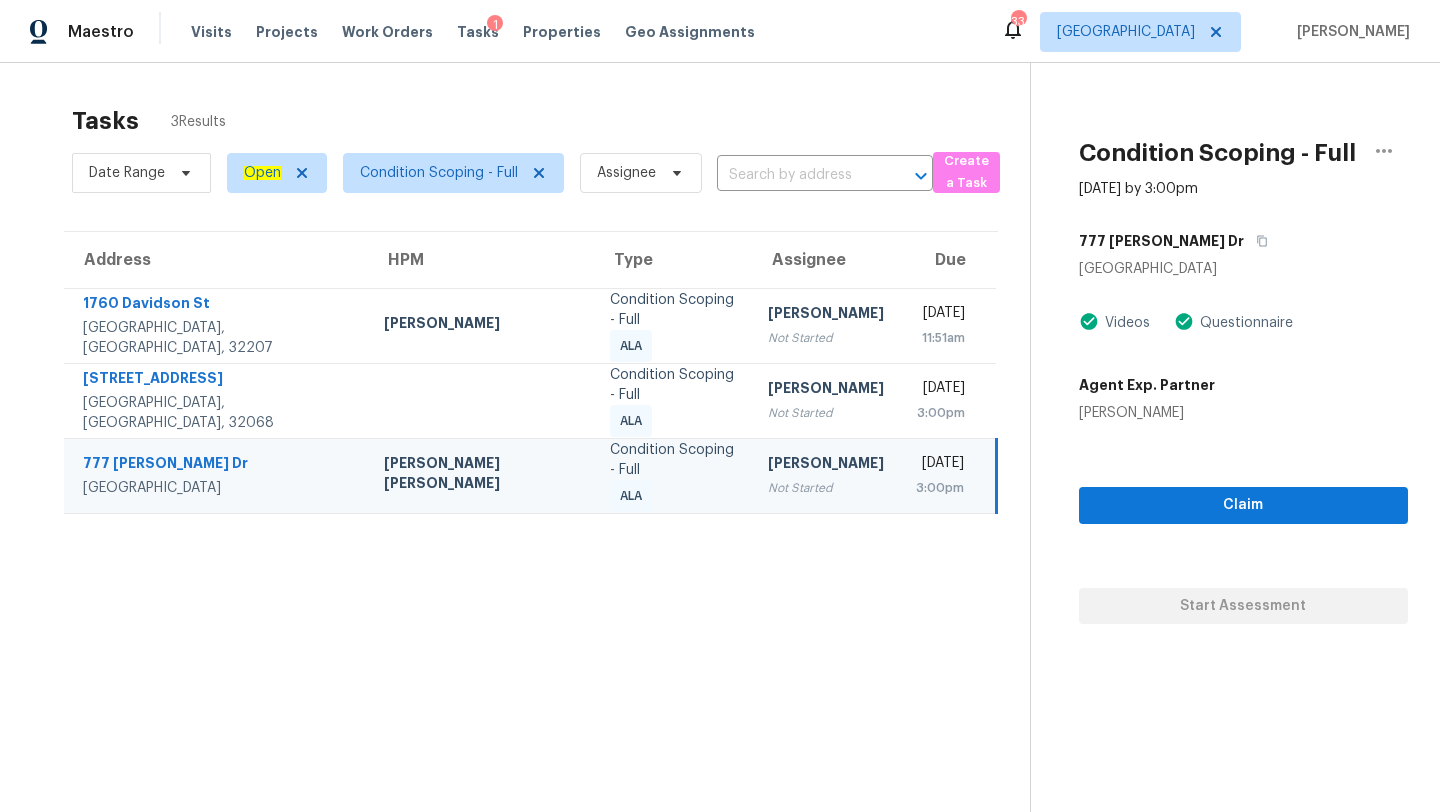 click on "777 [PERSON_NAME] Dr" at bounding box center (1243, 241) 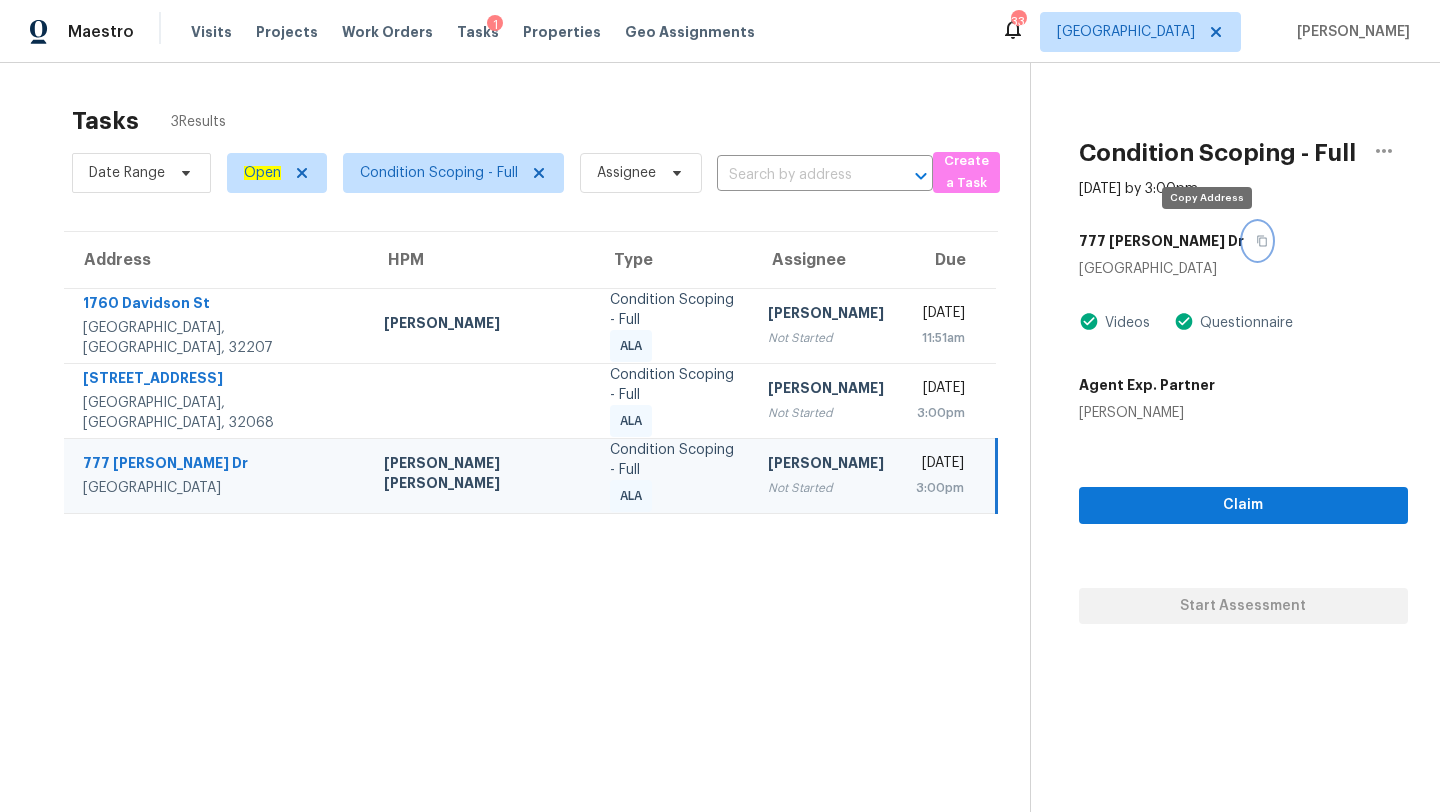 click at bounding box center (1257, 241) 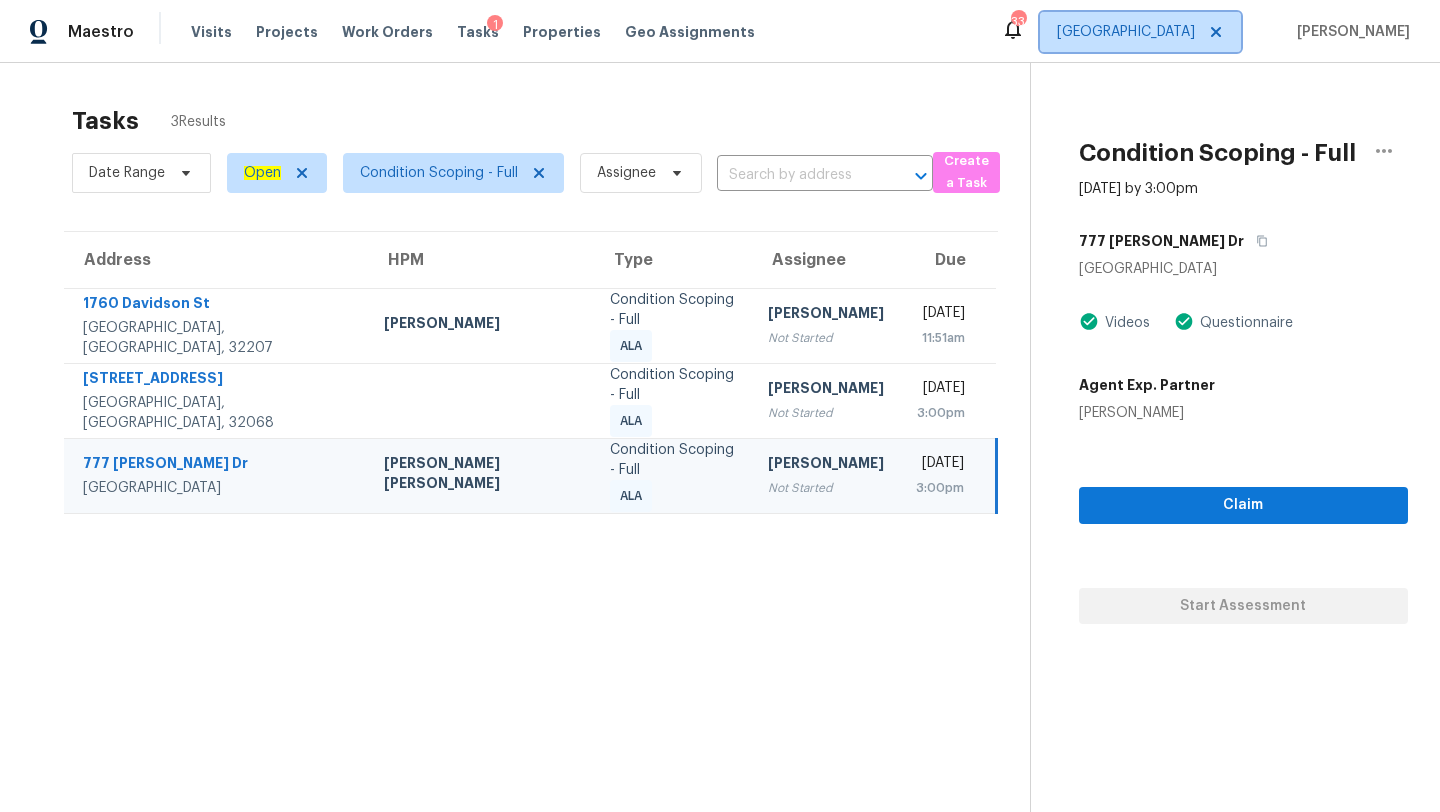click on "[GEOGRAPHIC_DATA]" at bounding box center [1140, 32] 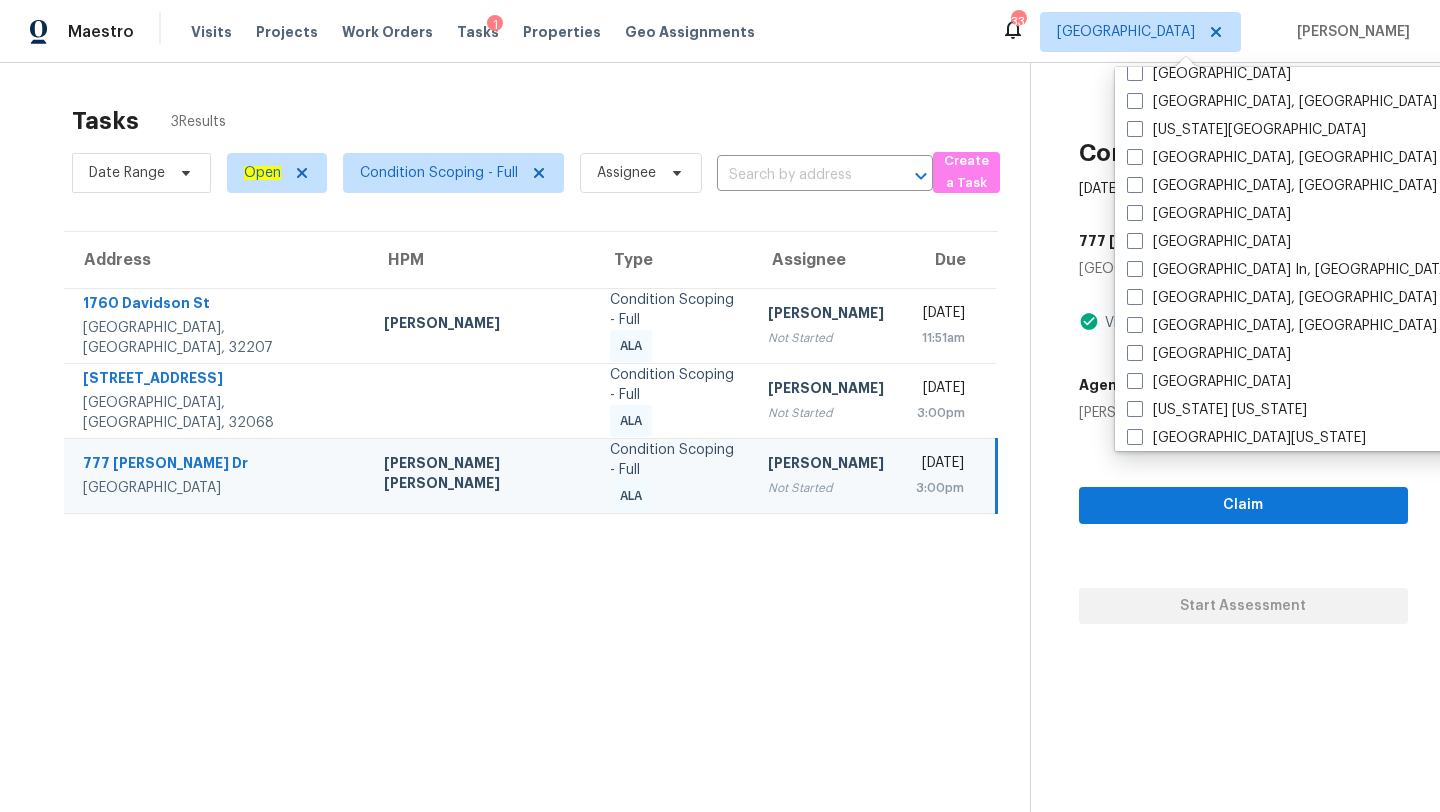 scroll, scrollTop: 670, scrollLeft: 0, axis: vertical 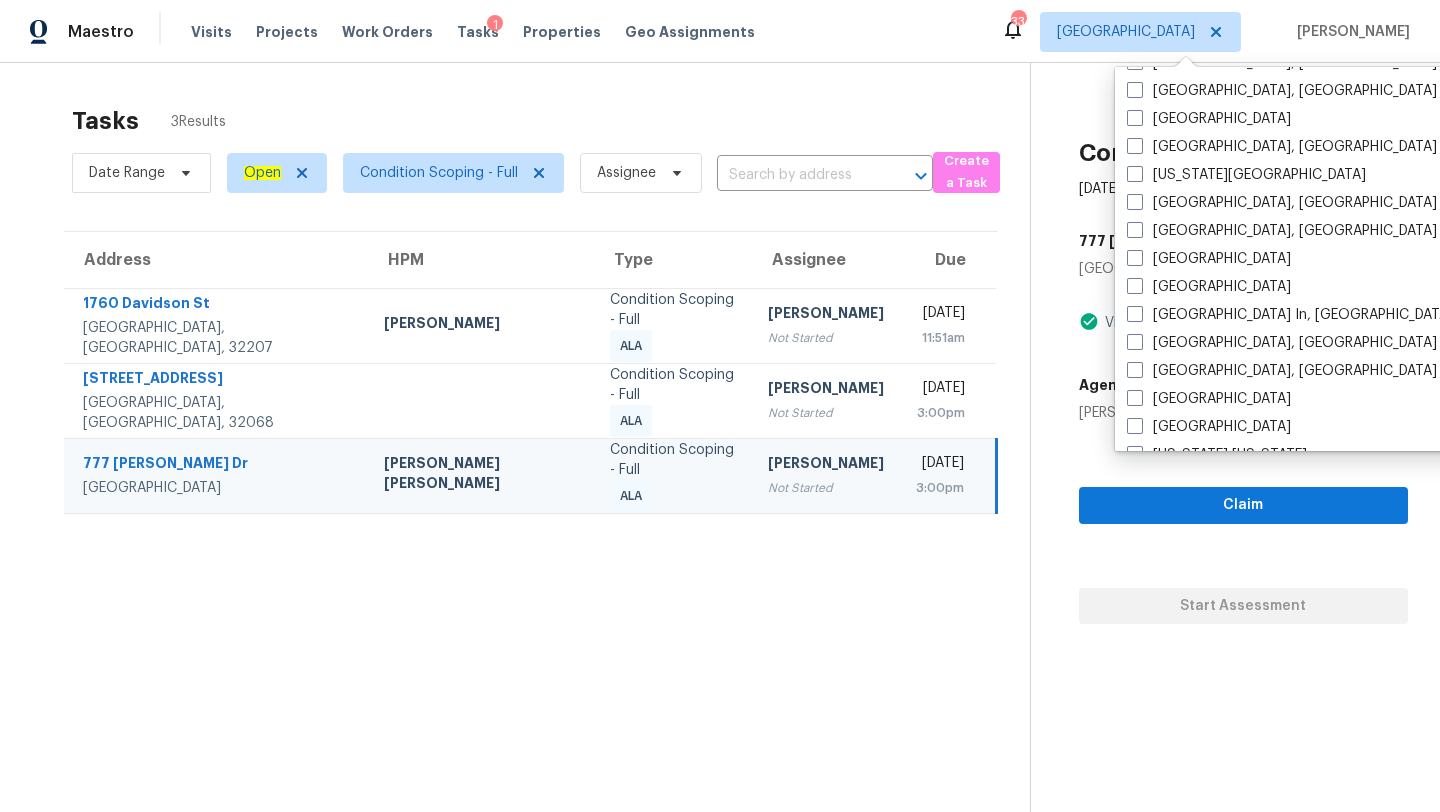 click on "[GEOGRAPHIC_DATA]" at bounding box center [1209, 259] 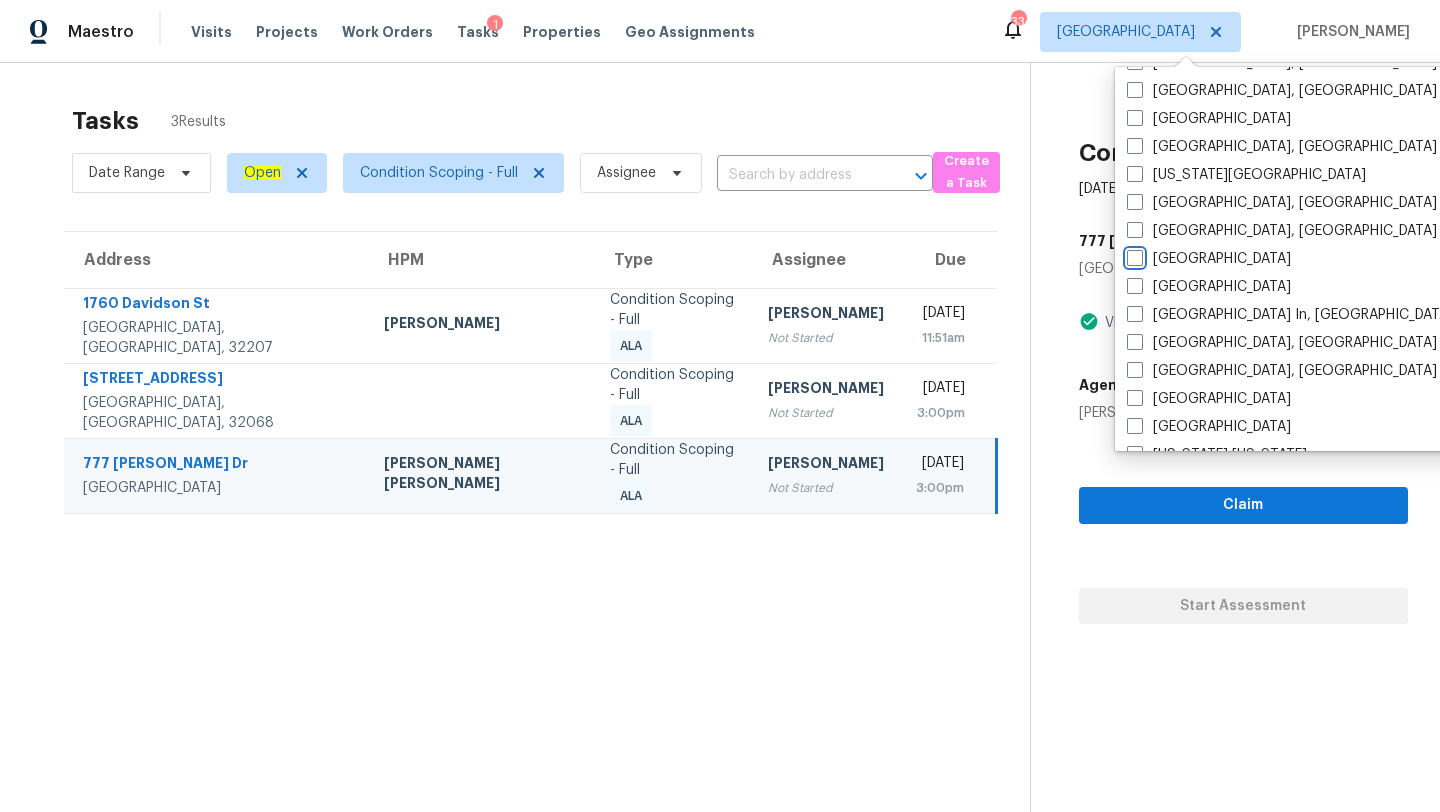 click on "[GEOGRAPHIC_DATA]" at bounding box center [1133, 255] 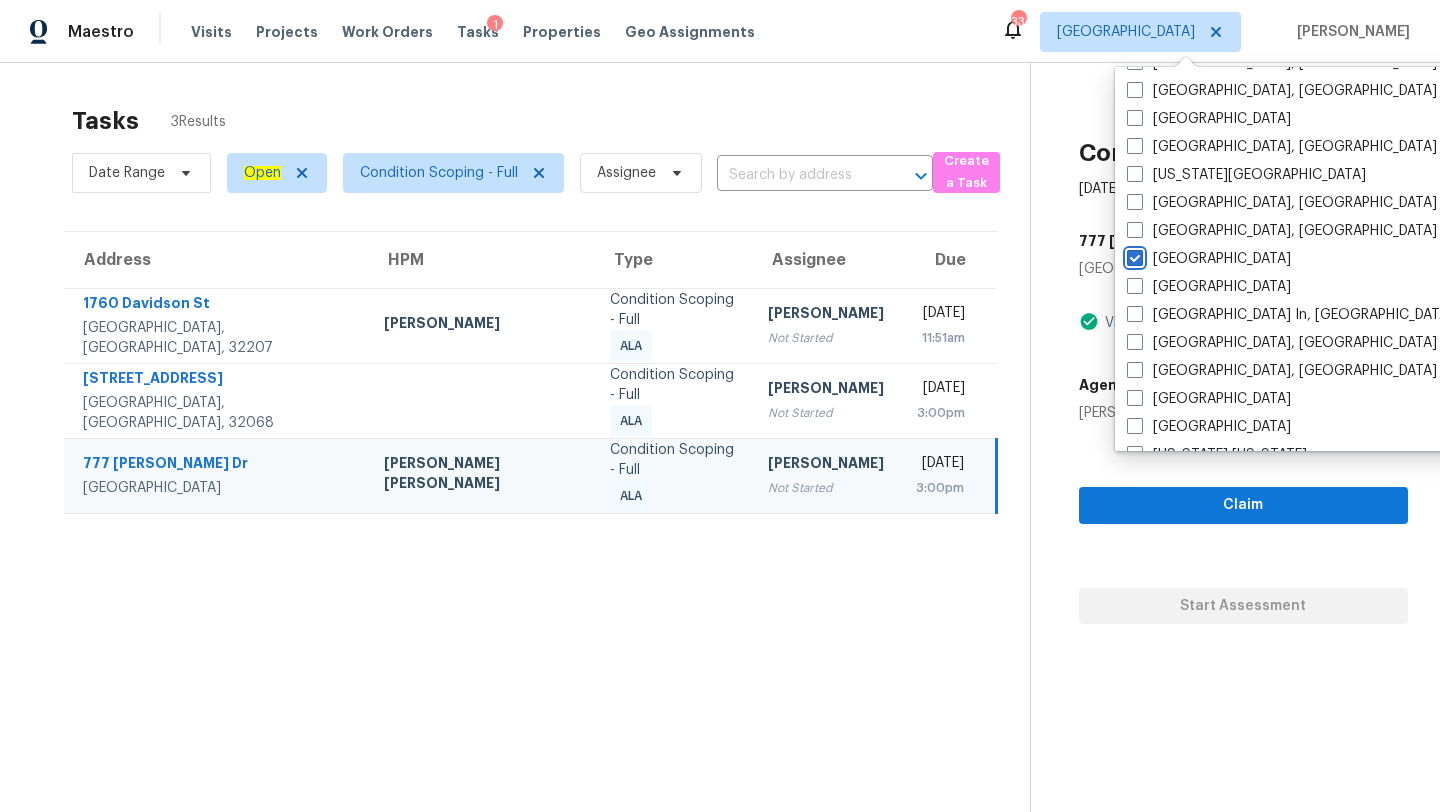 checkbox on "true" 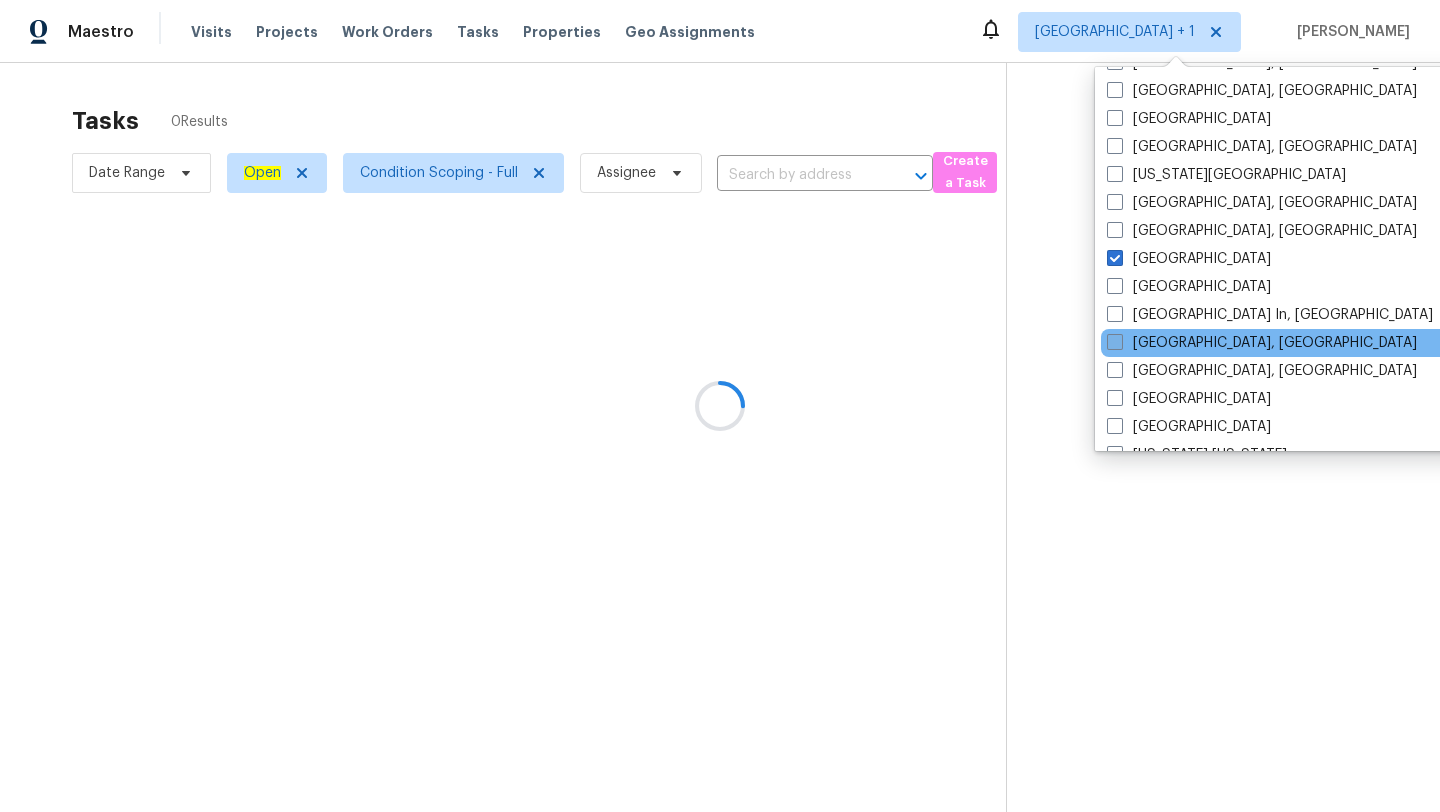 click on "[GEOGRAPHIC_DATA], [GEOGRAPHIC_DATA]" at bounding box center (1262, 343) 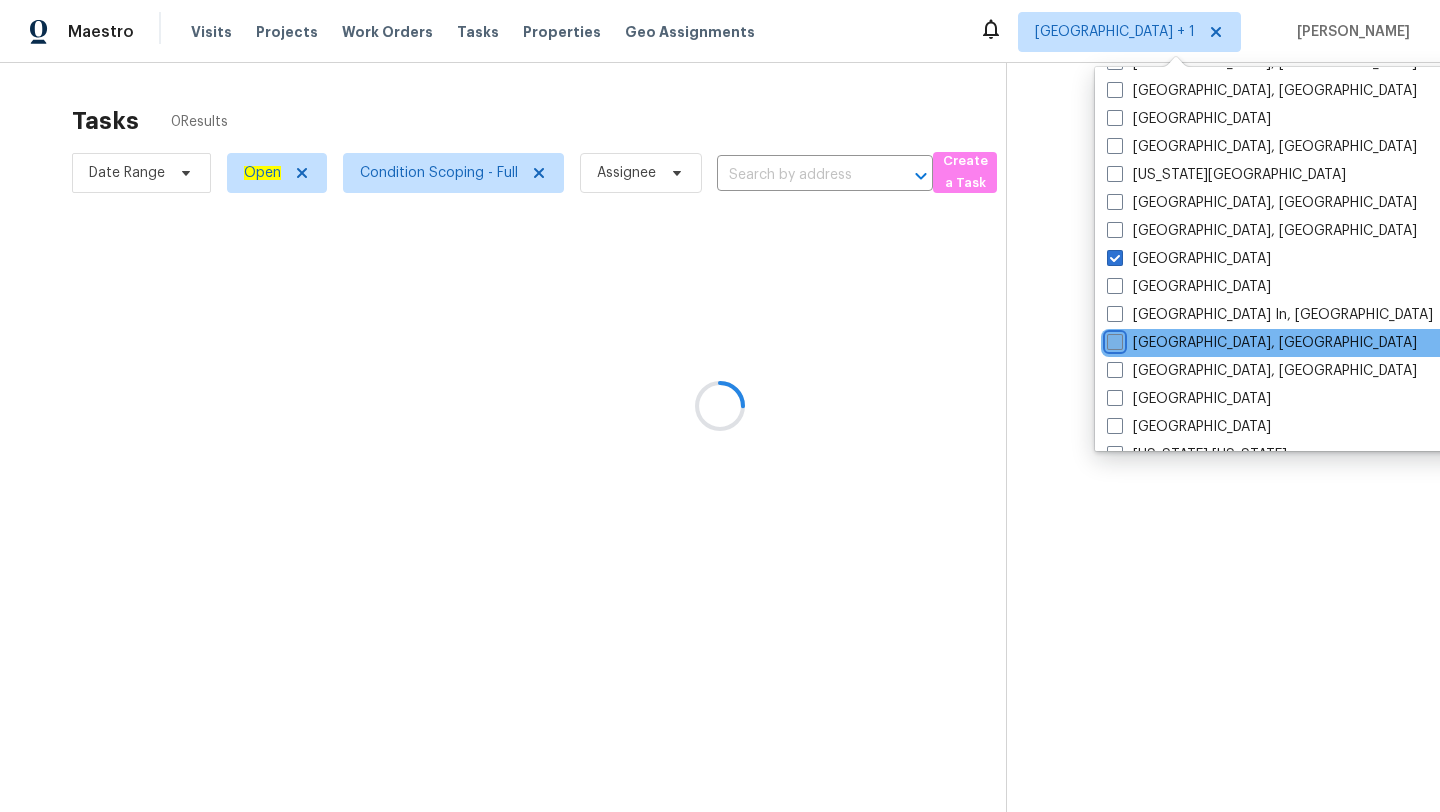 click on "[GEOGRAPHIC_DATA], [GEOGRAPHIC_DATA]" at bounding box center (1113, 339) 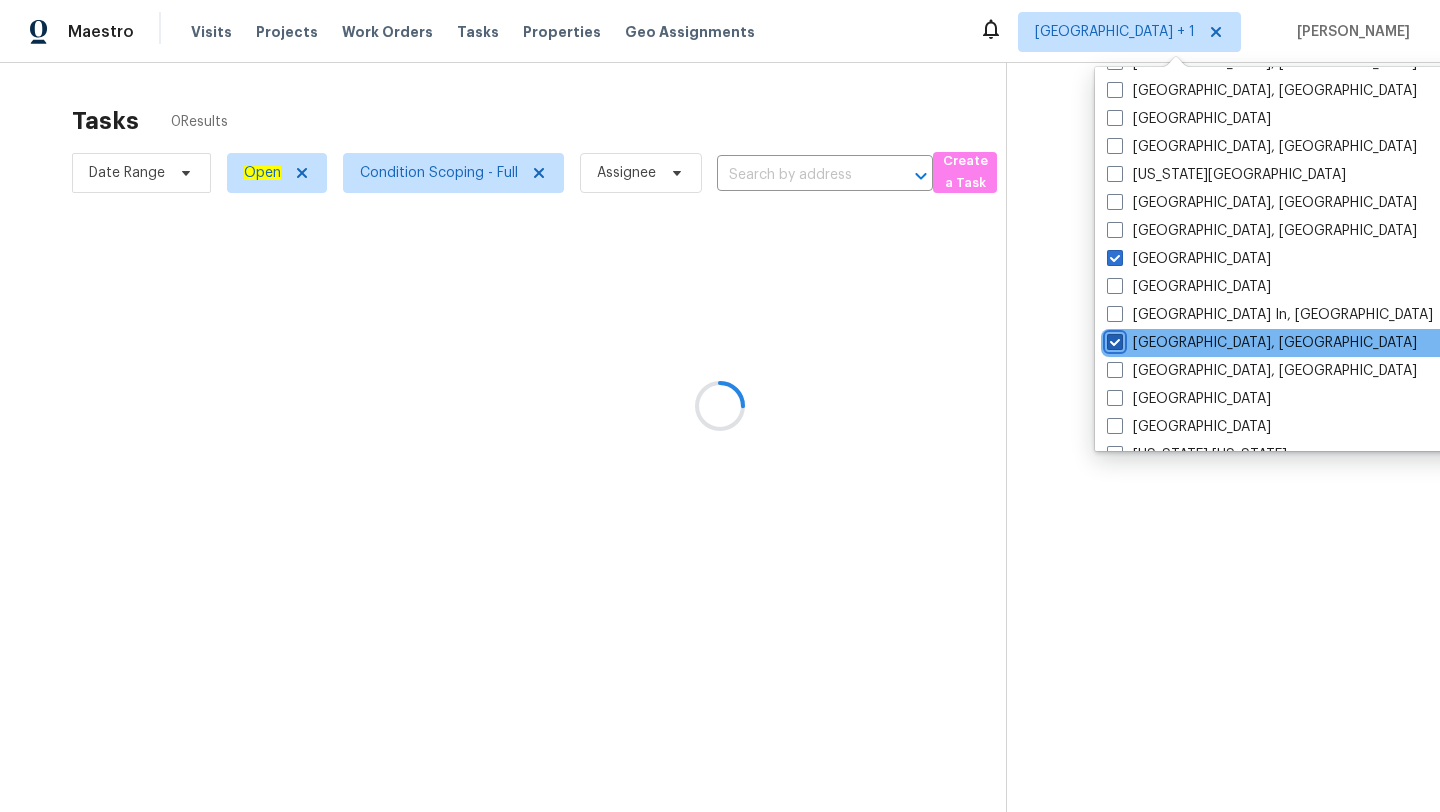 checkbox on "true" 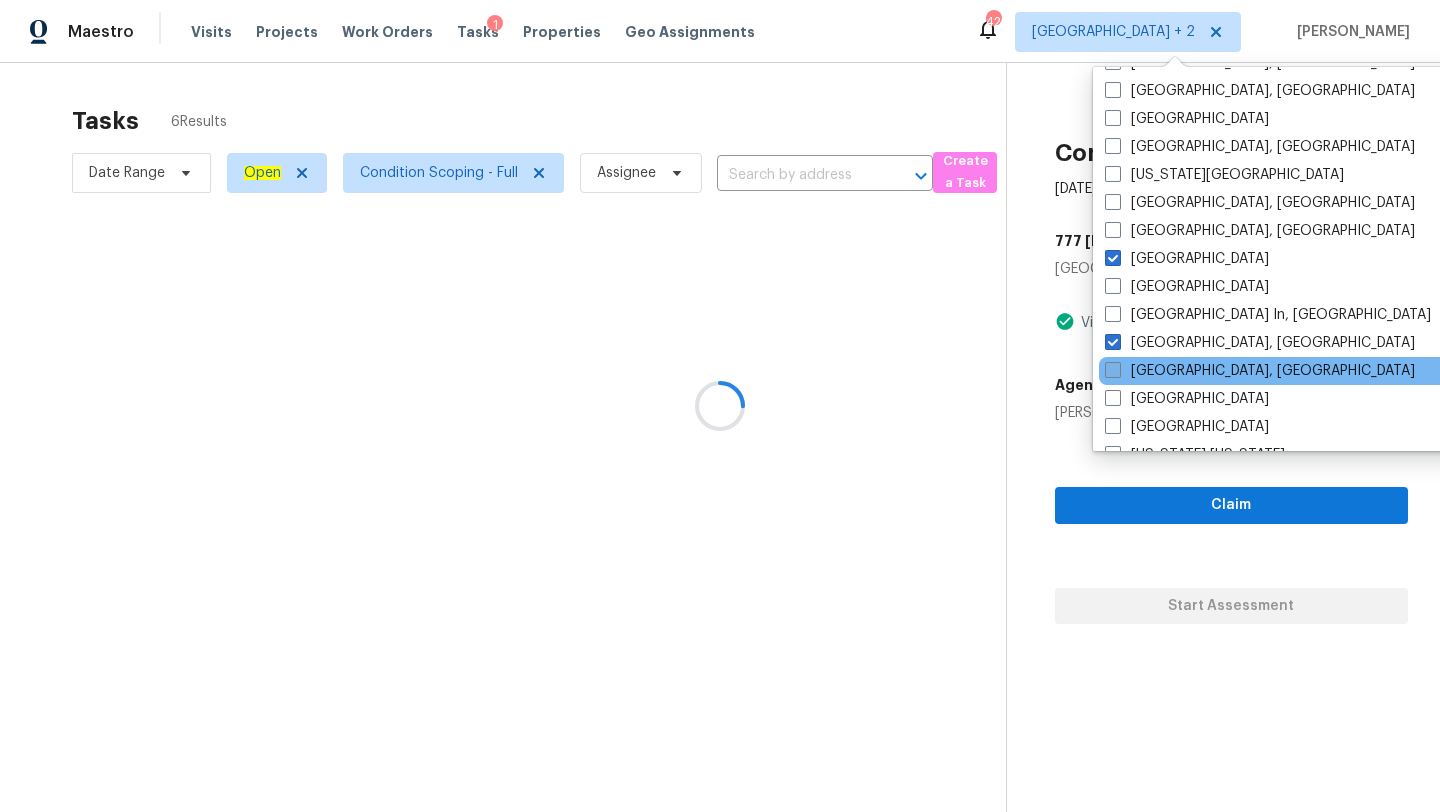 click on "[GEOGRAPHIC_DATA], [GEOGRAPHIC_DATA]" at bounding box center (1260, 371) 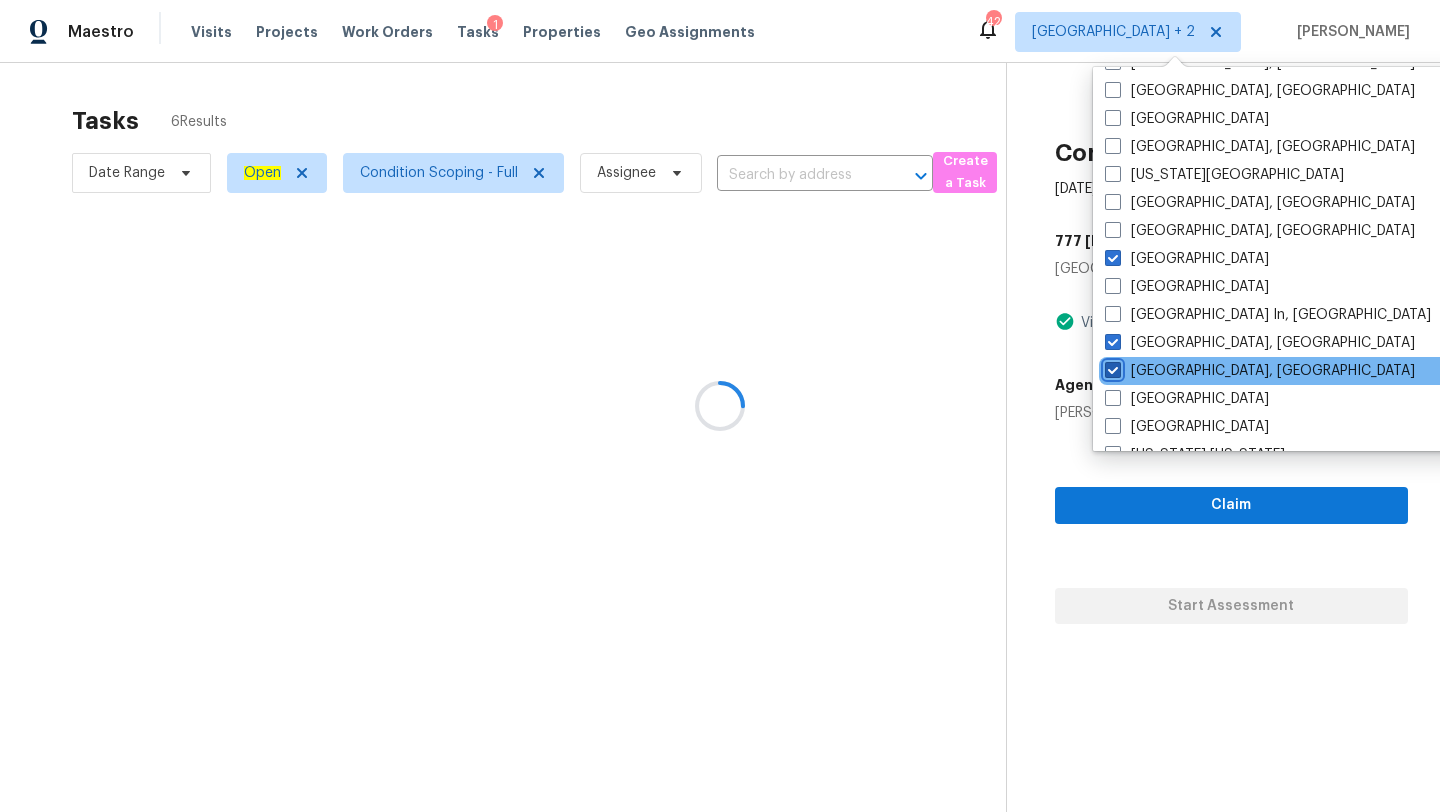 checkbox on "true" 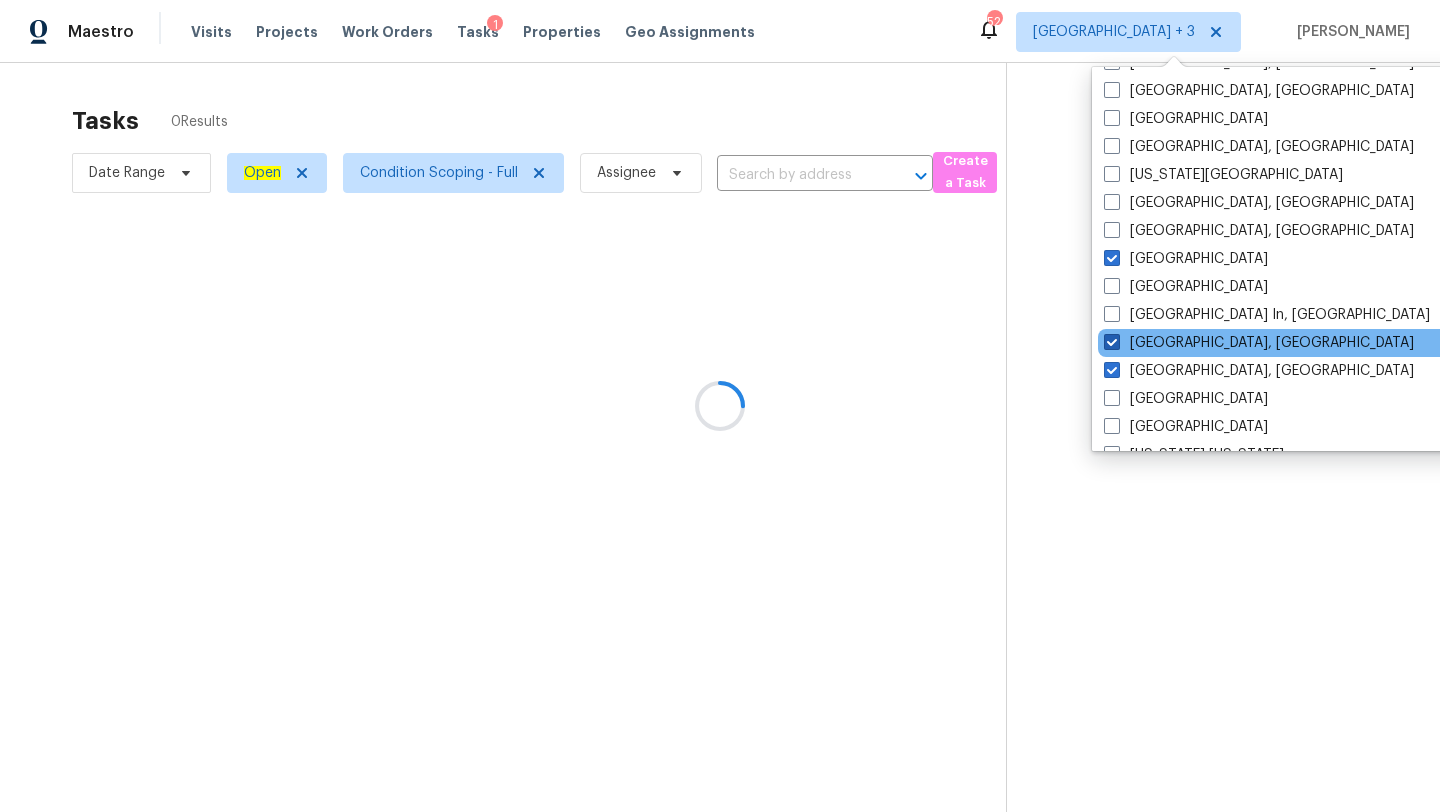 click on "[GEOGRAPHIC_DATA], [GEOGRAPHIC_DATA]" at bounding box center [1259, 343] 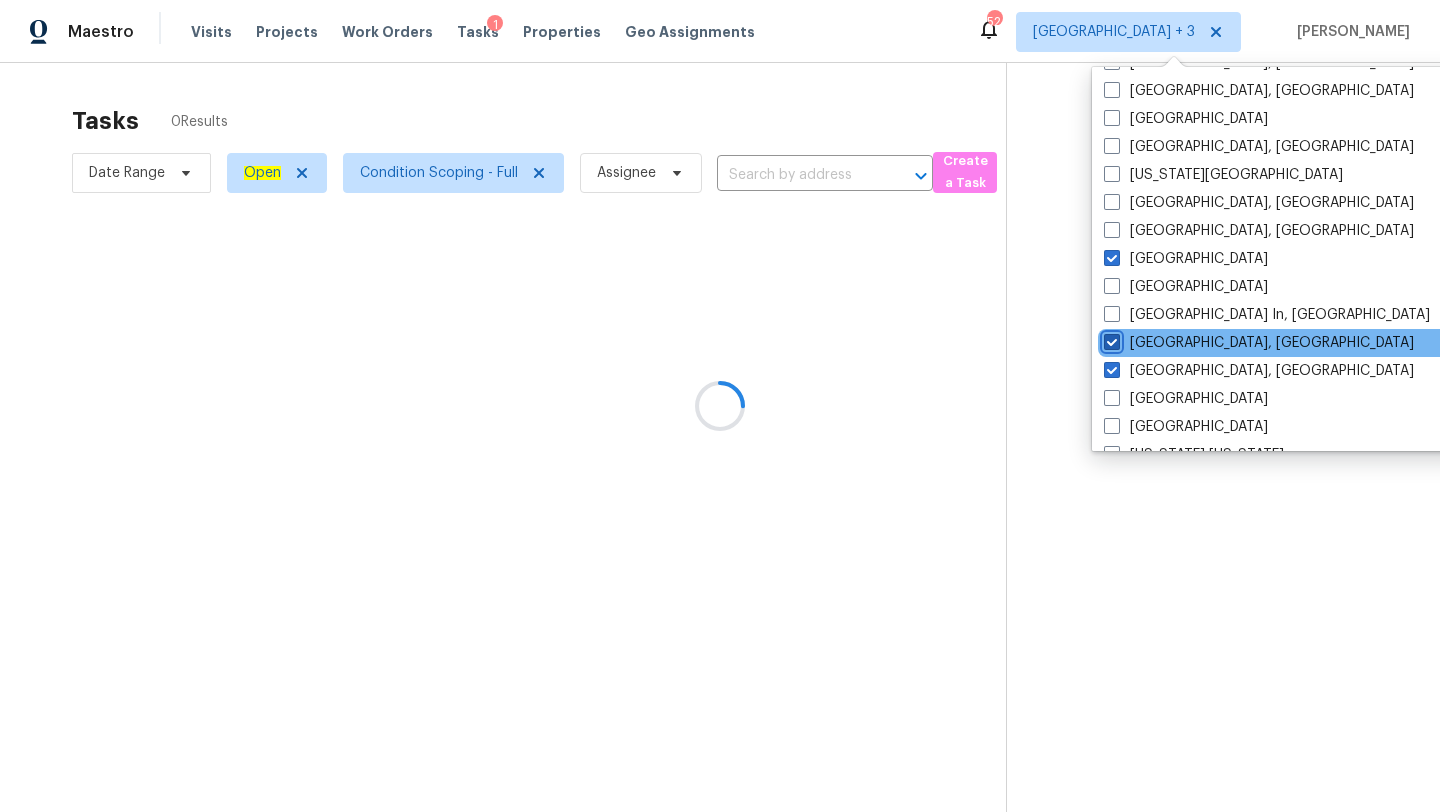 click on "[GEOGRAPHIC_DATA], [GEOGRAPHIC_DATA]" at bounding box center (1110, 339) 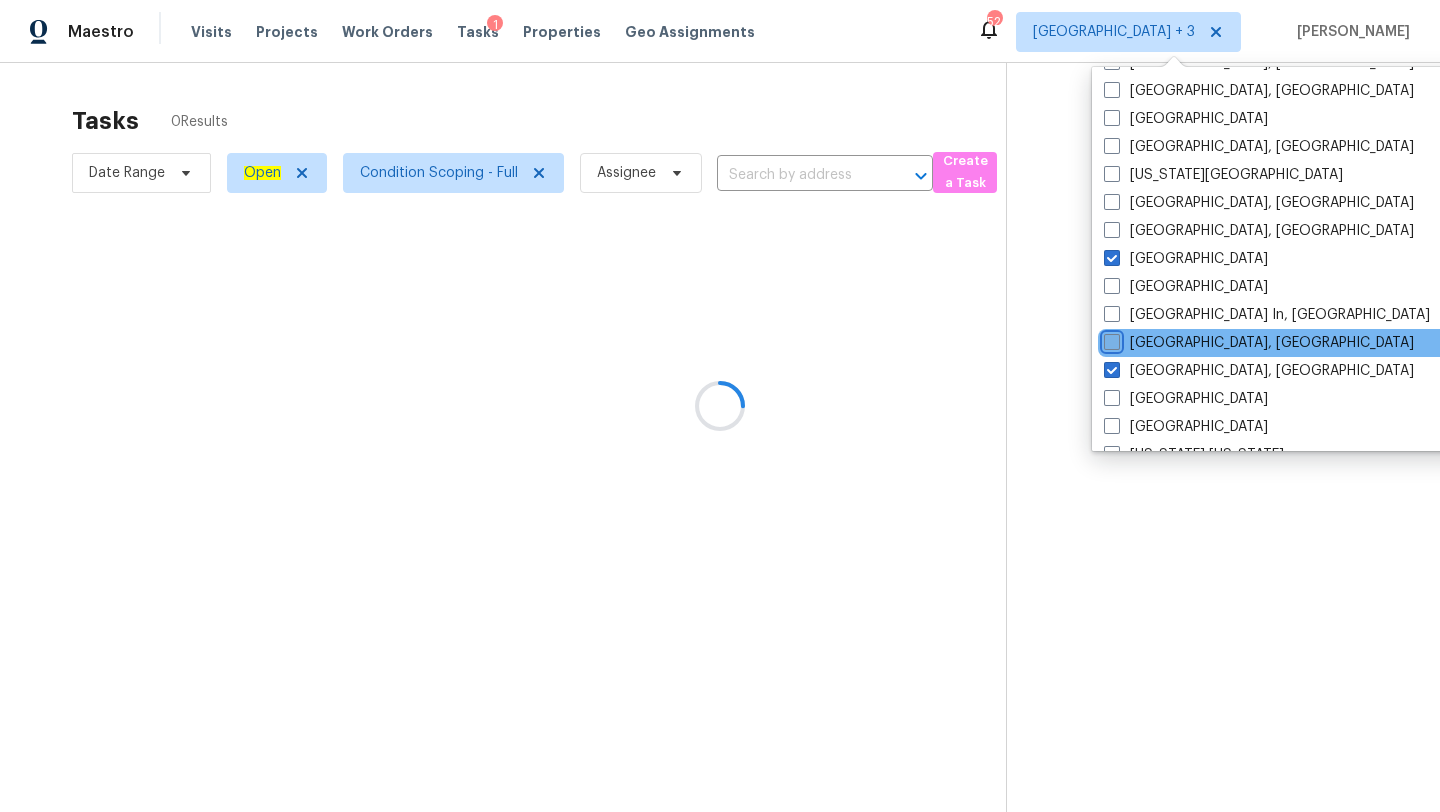 checkbox on "false" 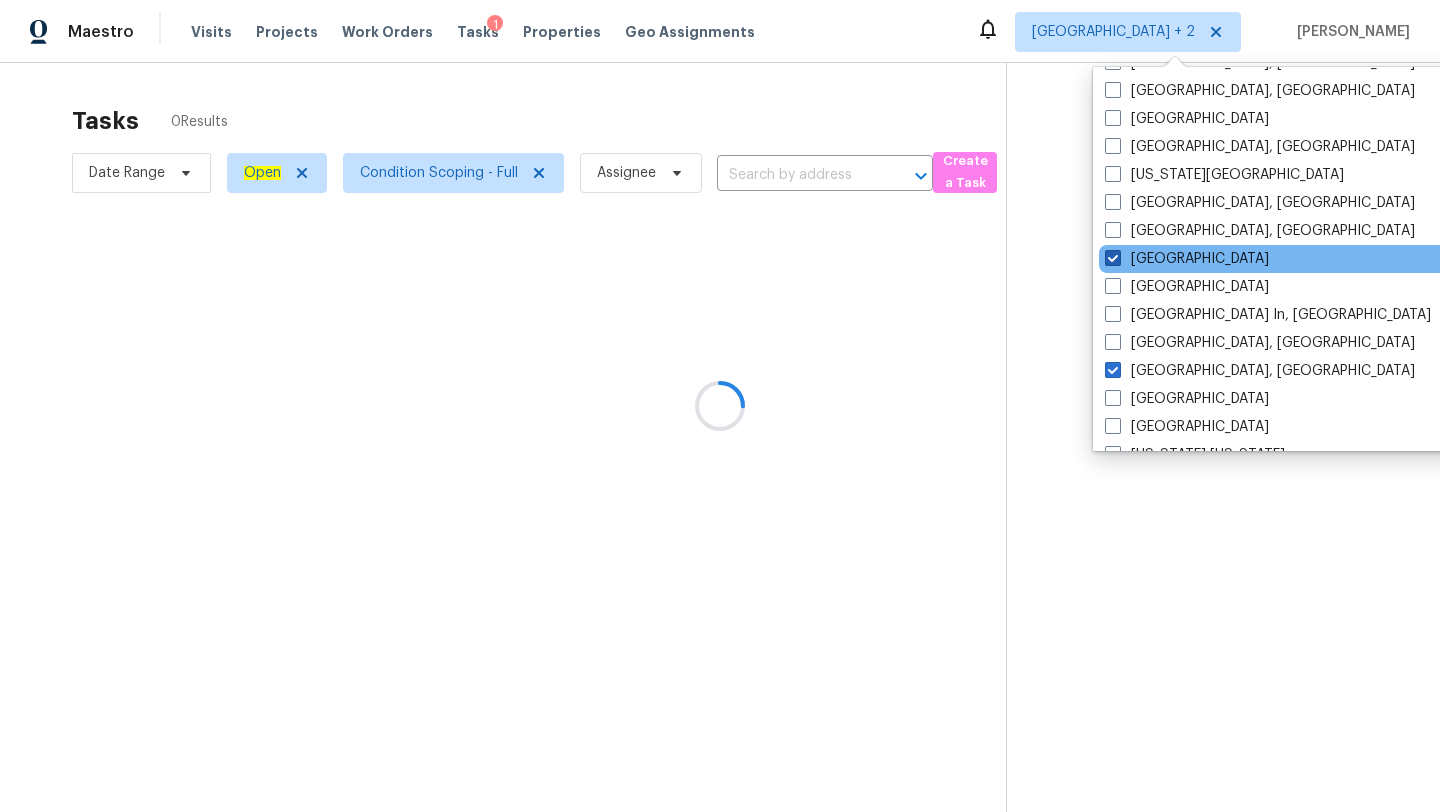 click on "[GEOGRAPHIC_DATA]" at bounding box center [1187, 259] 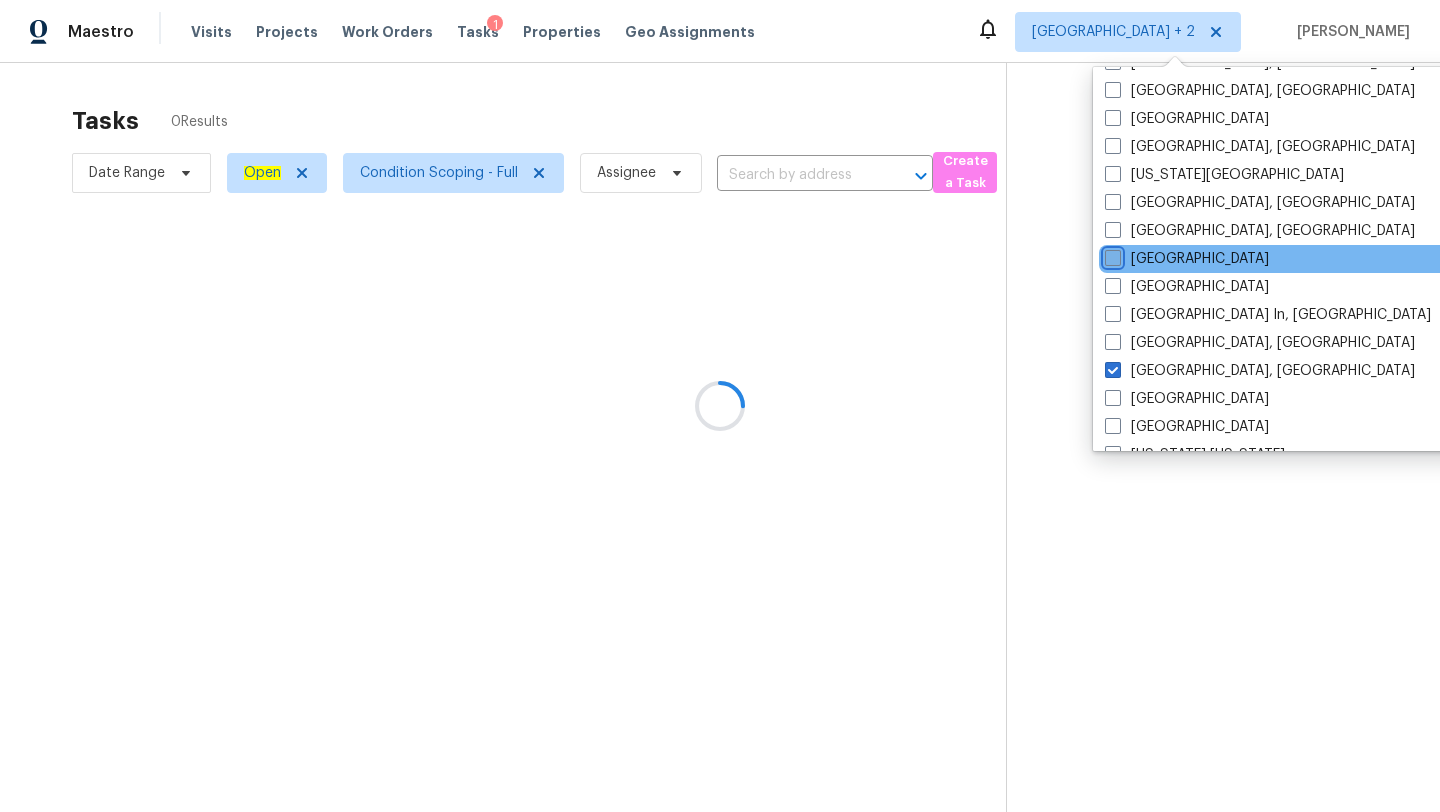 checkbox on "false" 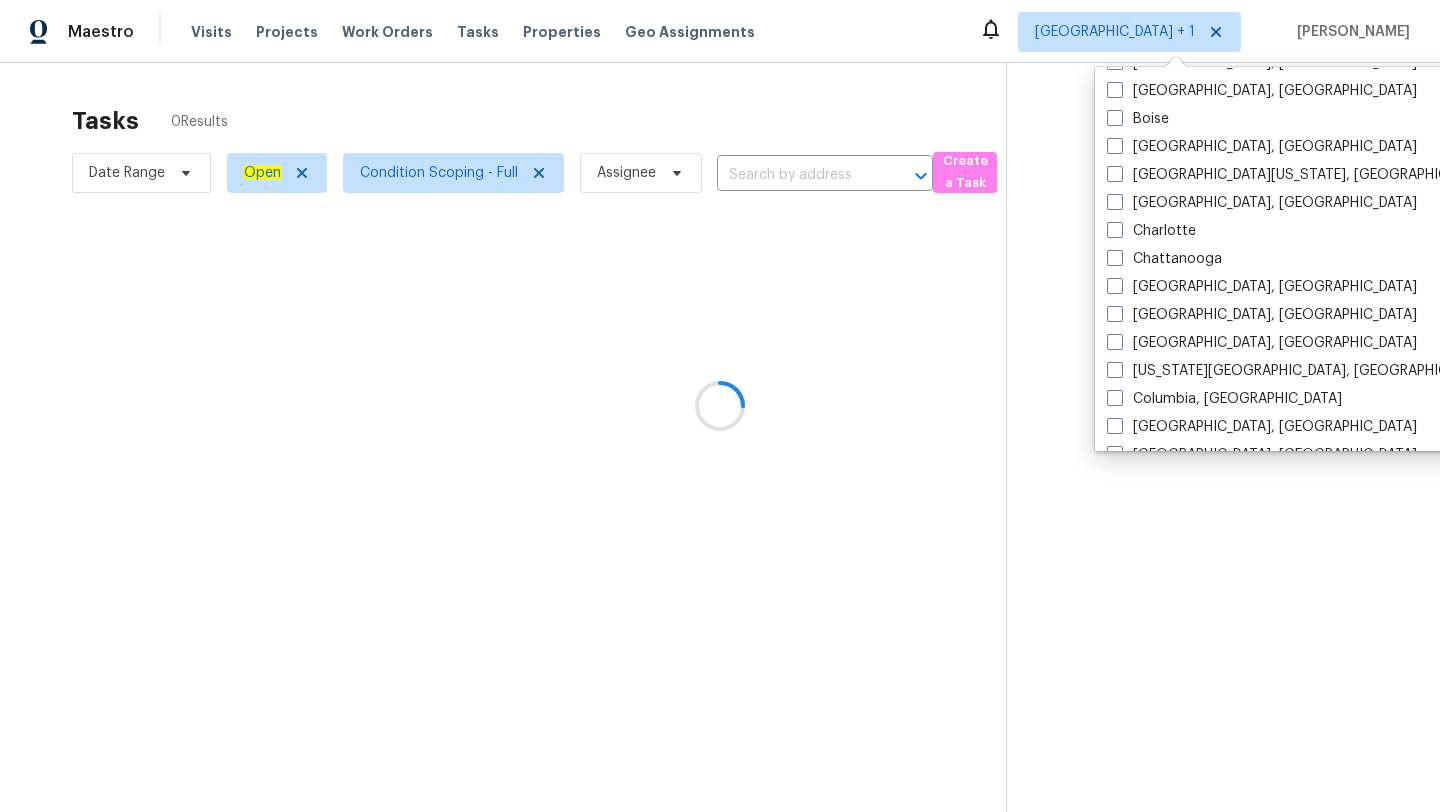 scroll, scrollTop: 0, scrollLeft: 0, axis: both 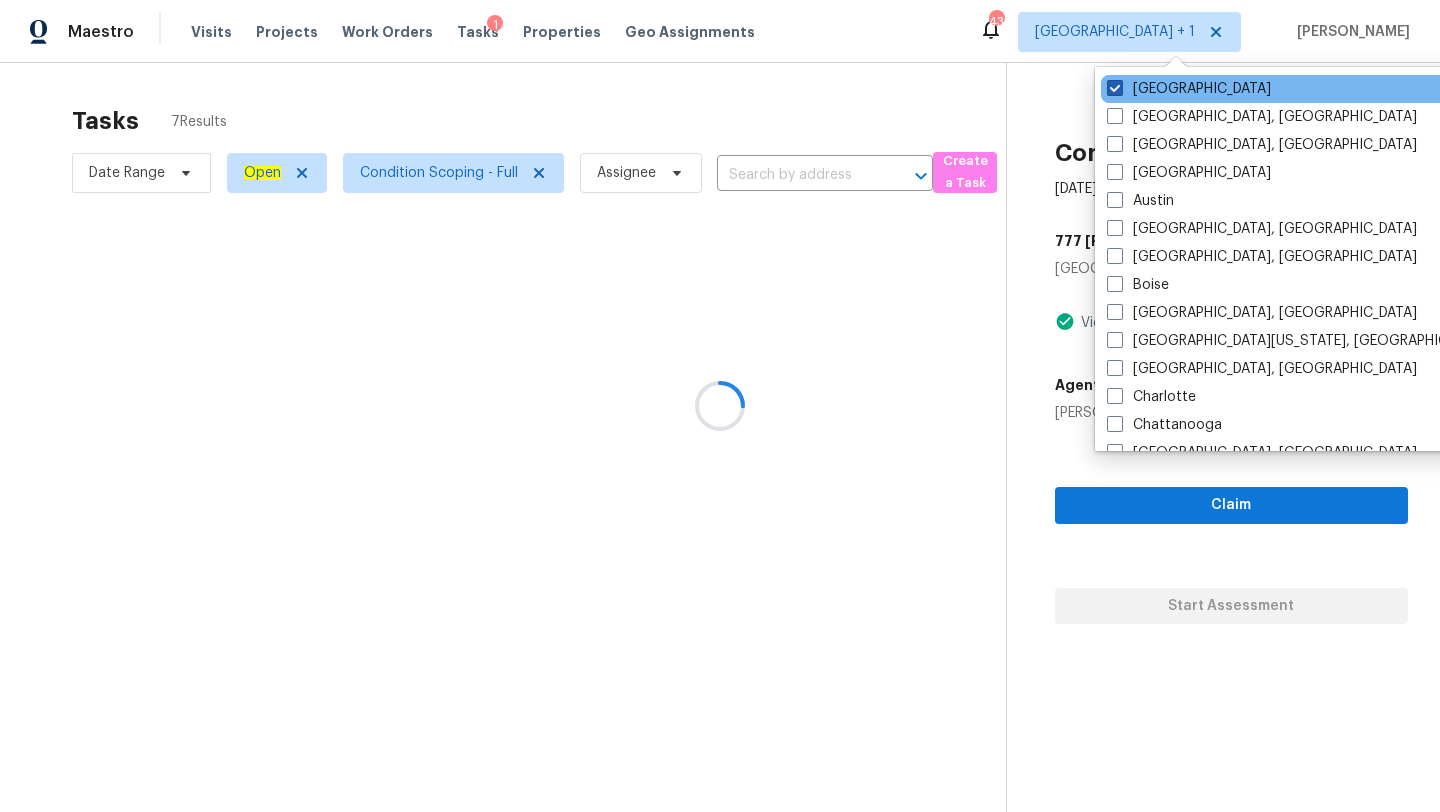 click on "[GEOGRAPHIC_DATA]" at bounding box center (1189, 89) 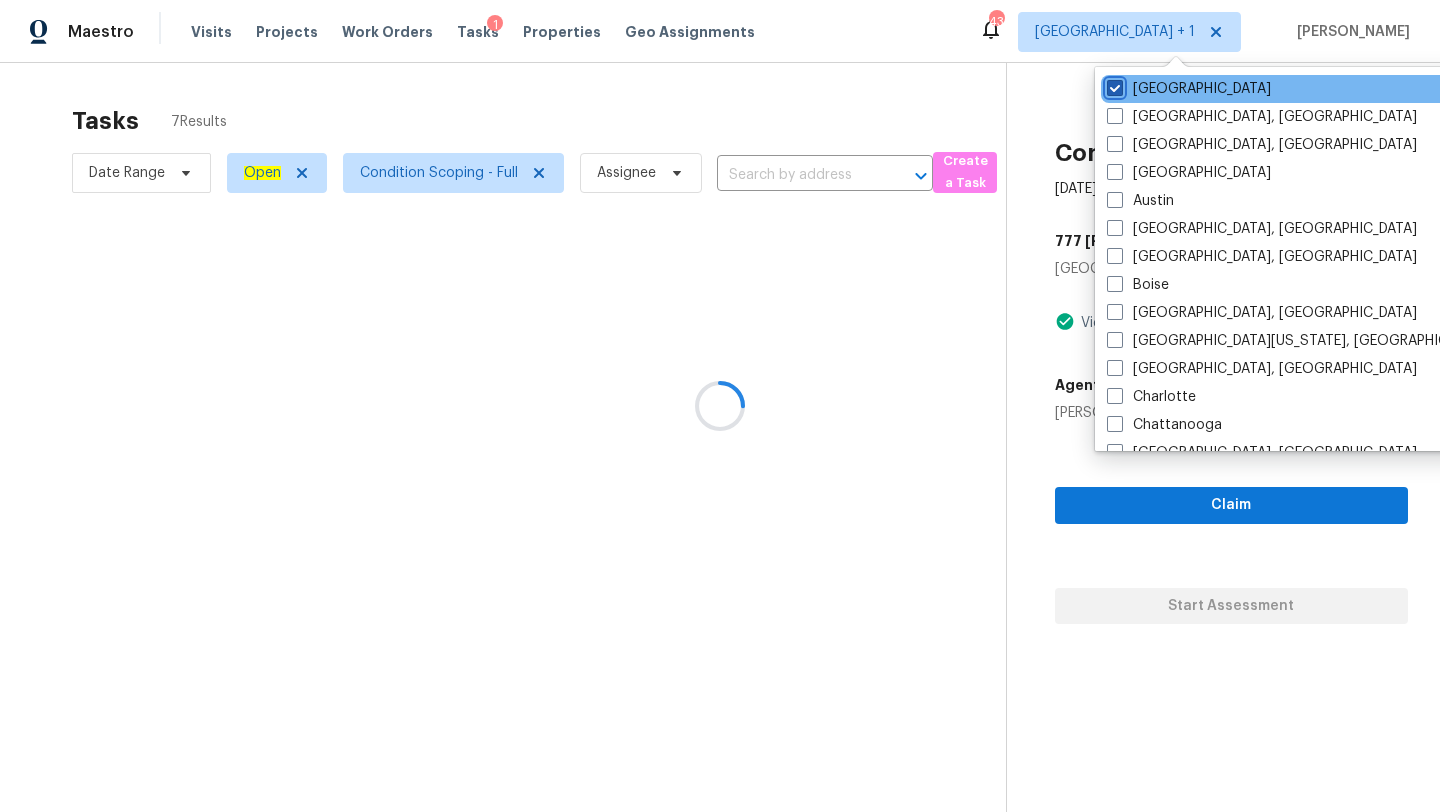 click on "[GEOGRAPHIC_DATA]" at bounding box center [1113, 85] 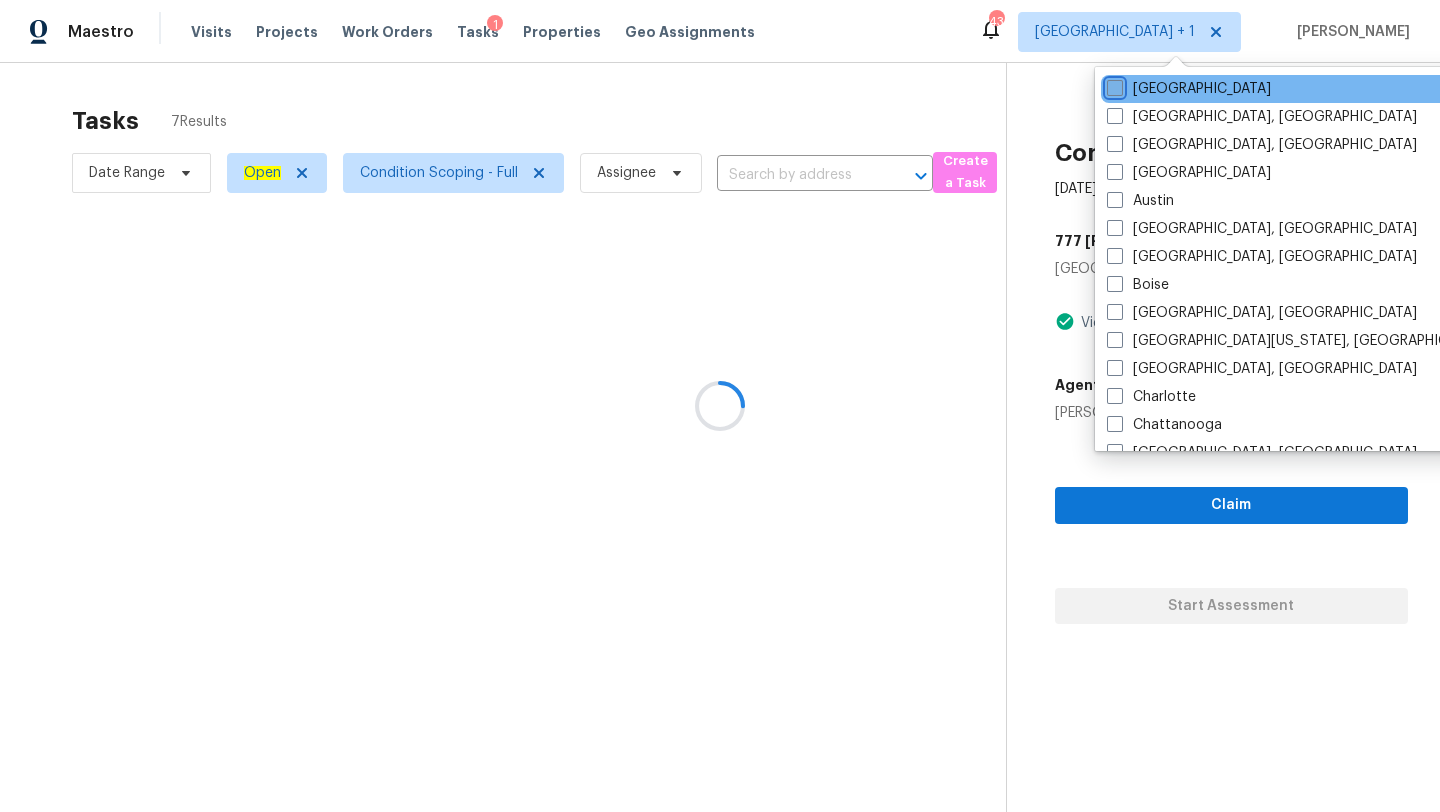 checkbox on "false" 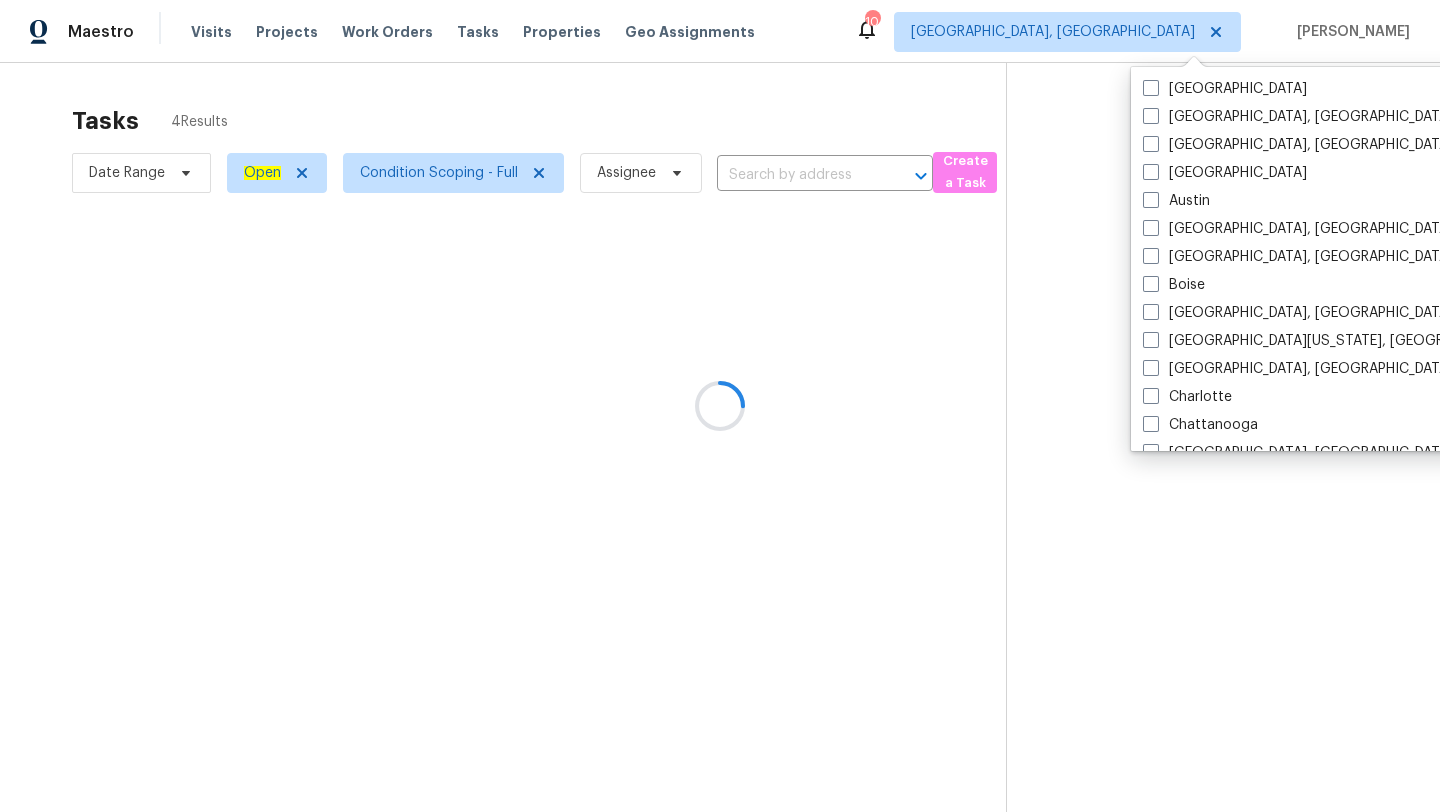 click at bounding box center [720, 406] 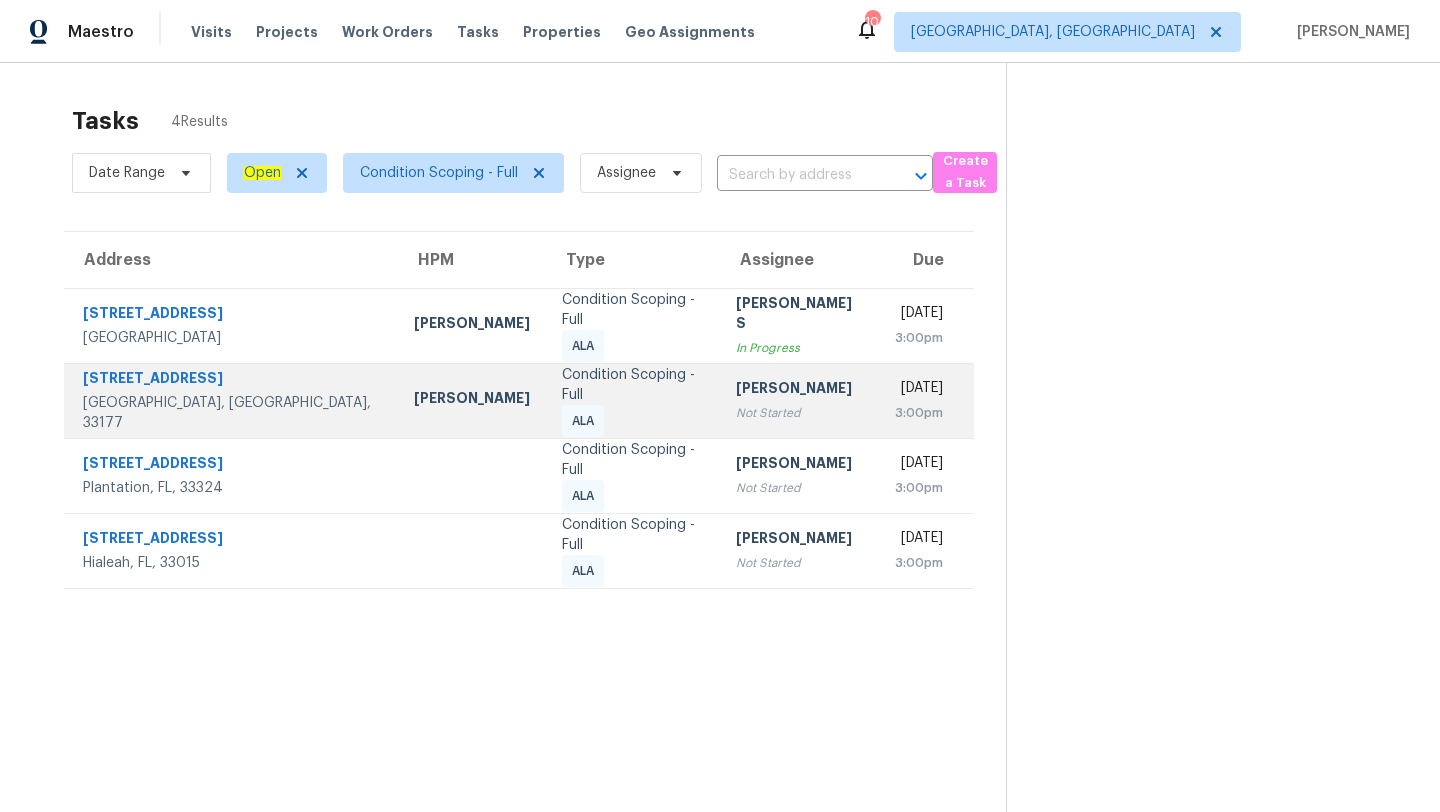 click on "[PERSON_NAME] Not Started" at bounding box center (799, 400) 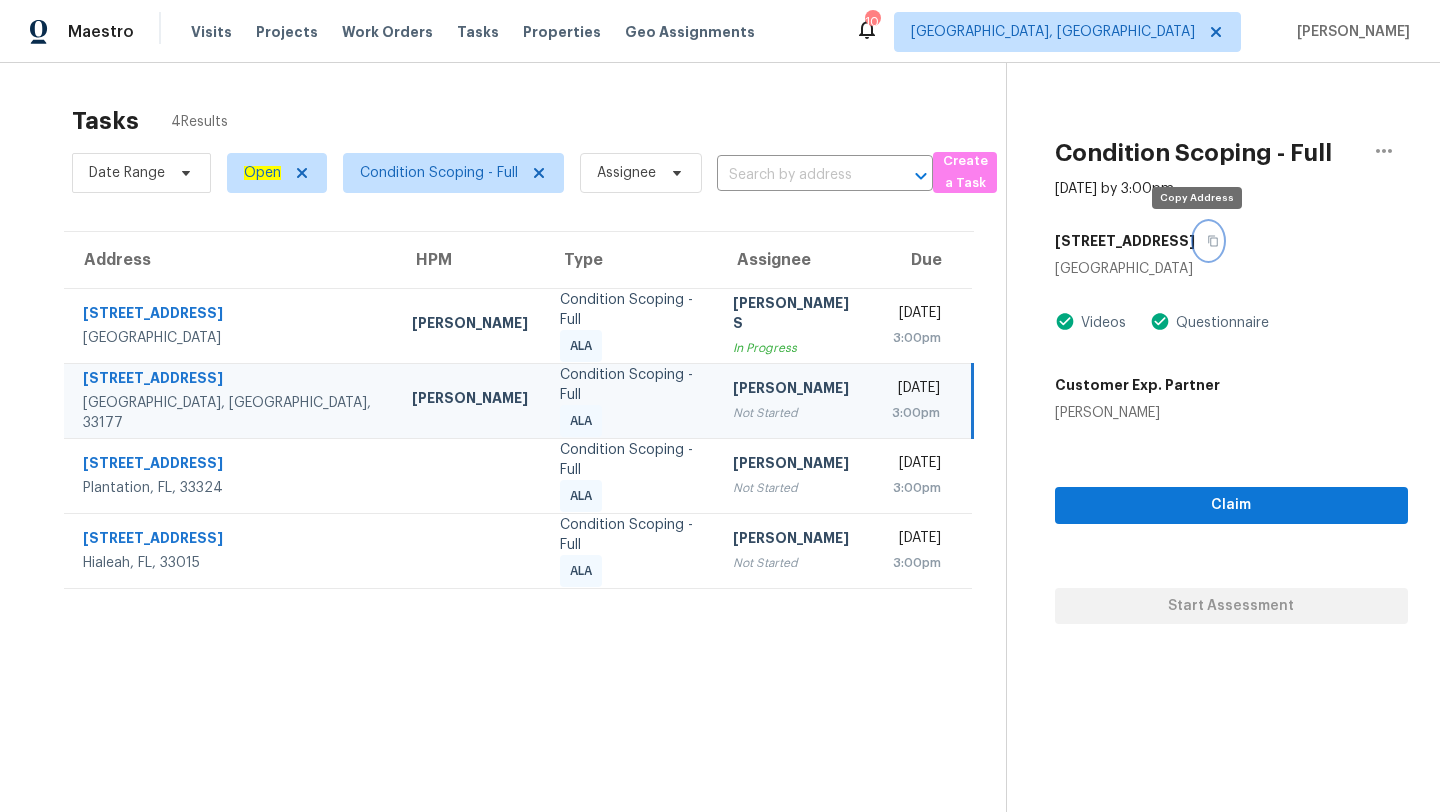 click 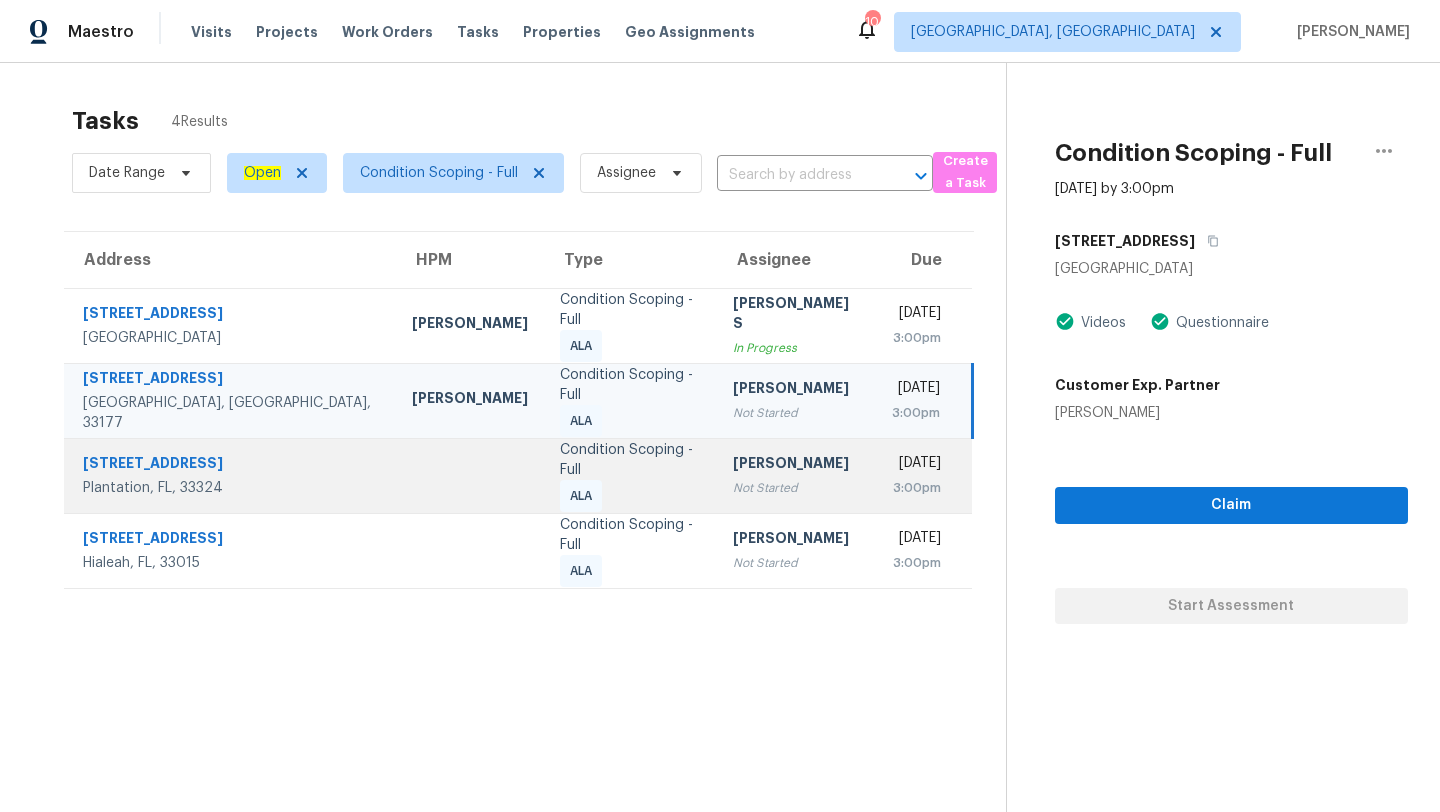 click on "[PERSON_NAME] Not Started" at bounding box center (796, 475) 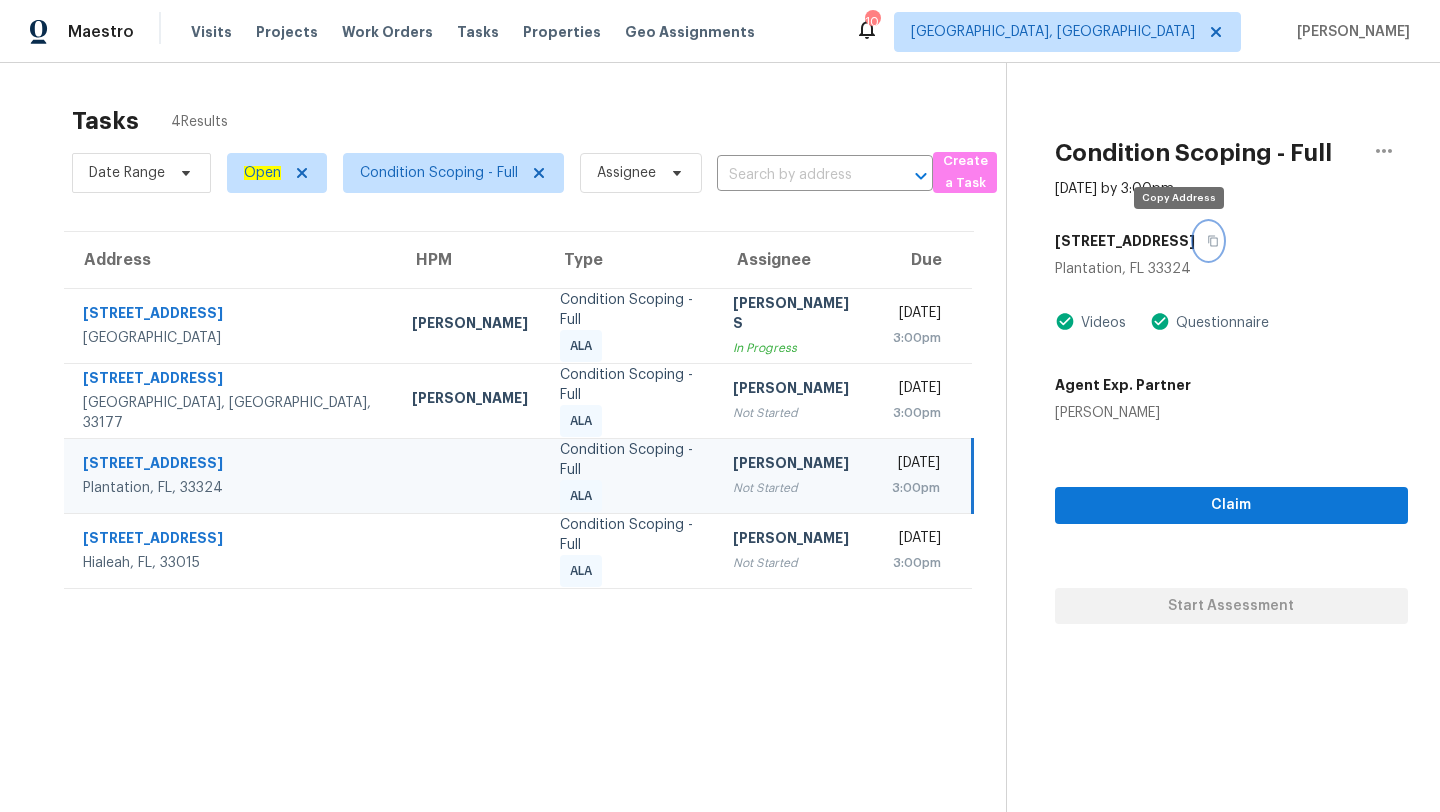 click 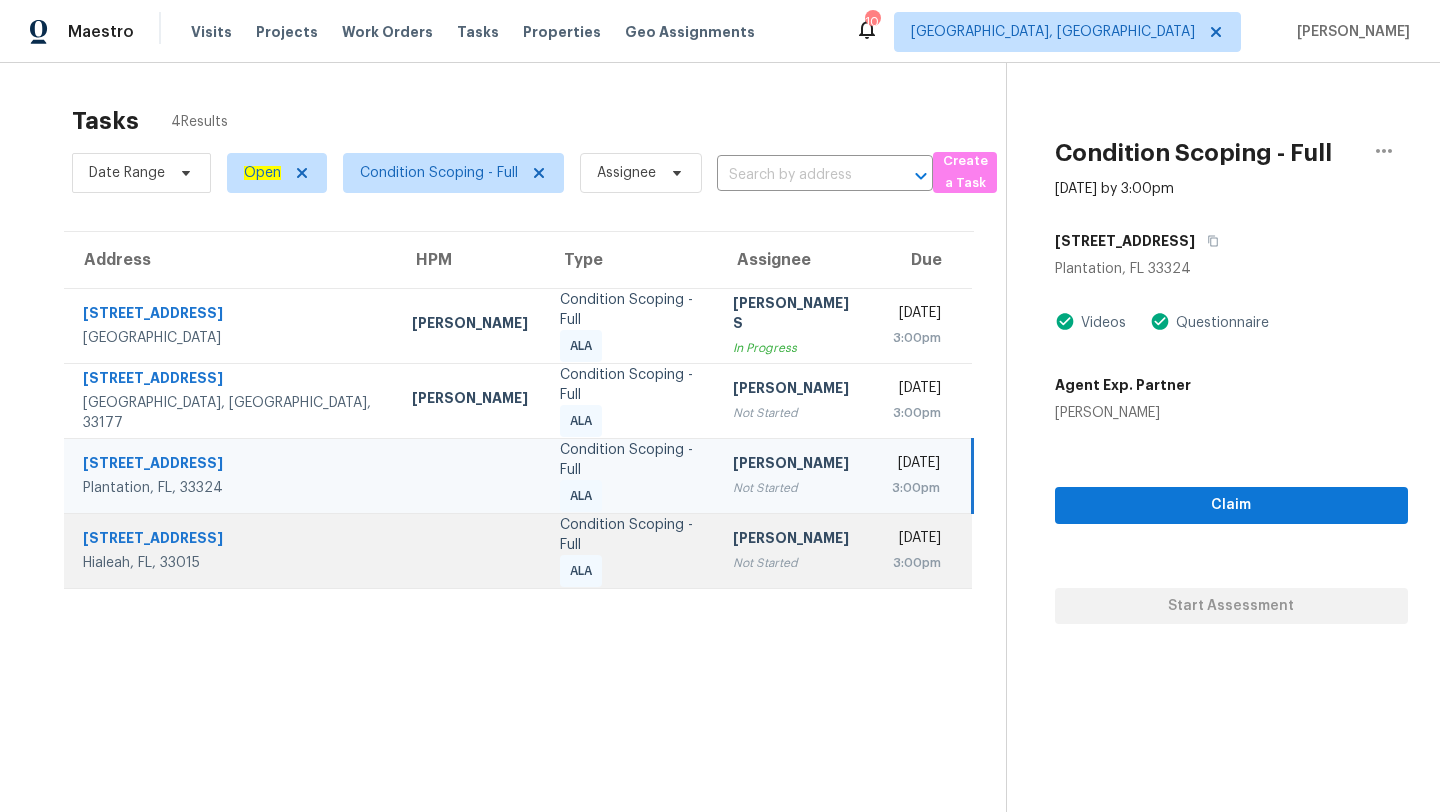click on "[PERSON_NAME] Not Started" at bounding box center [796, 550] 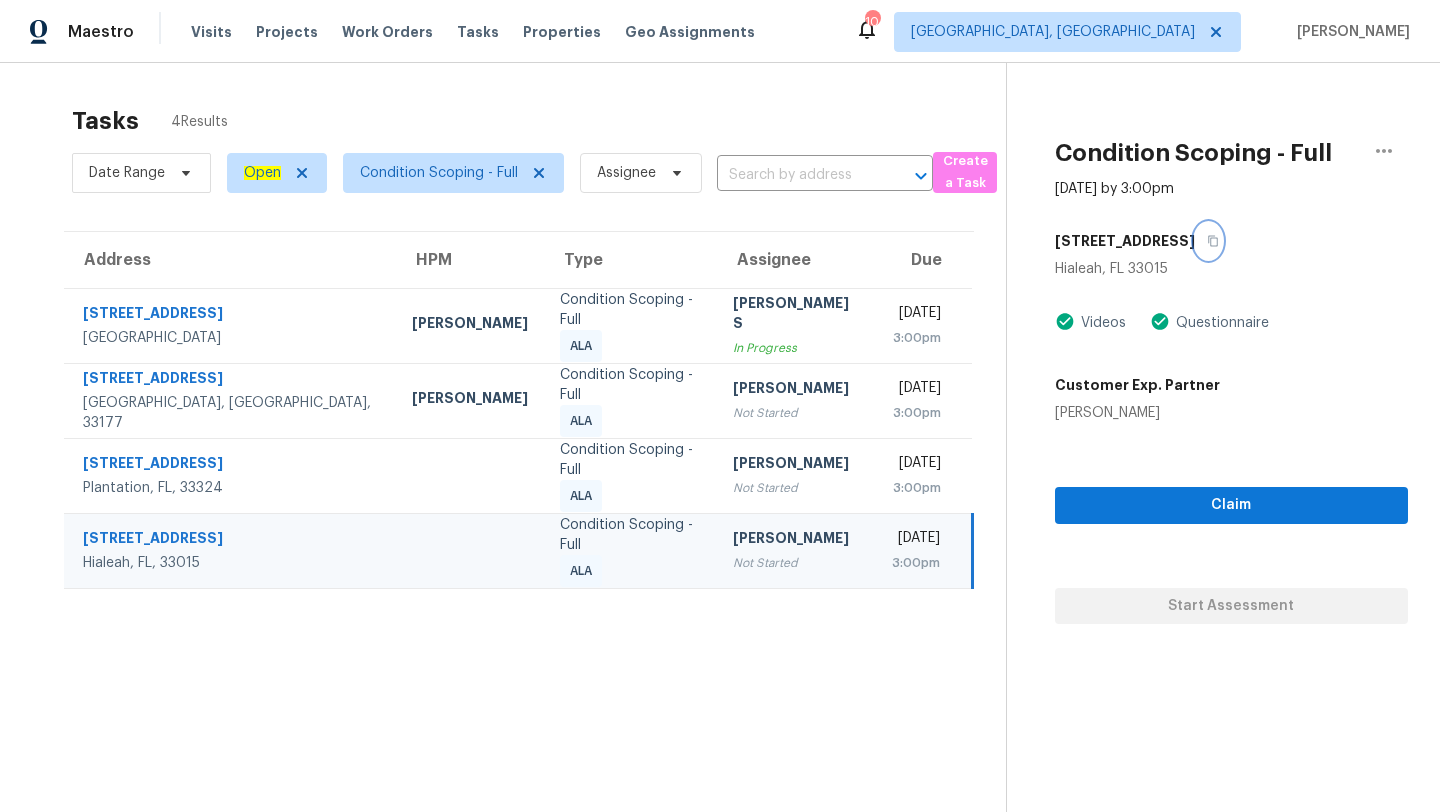 click 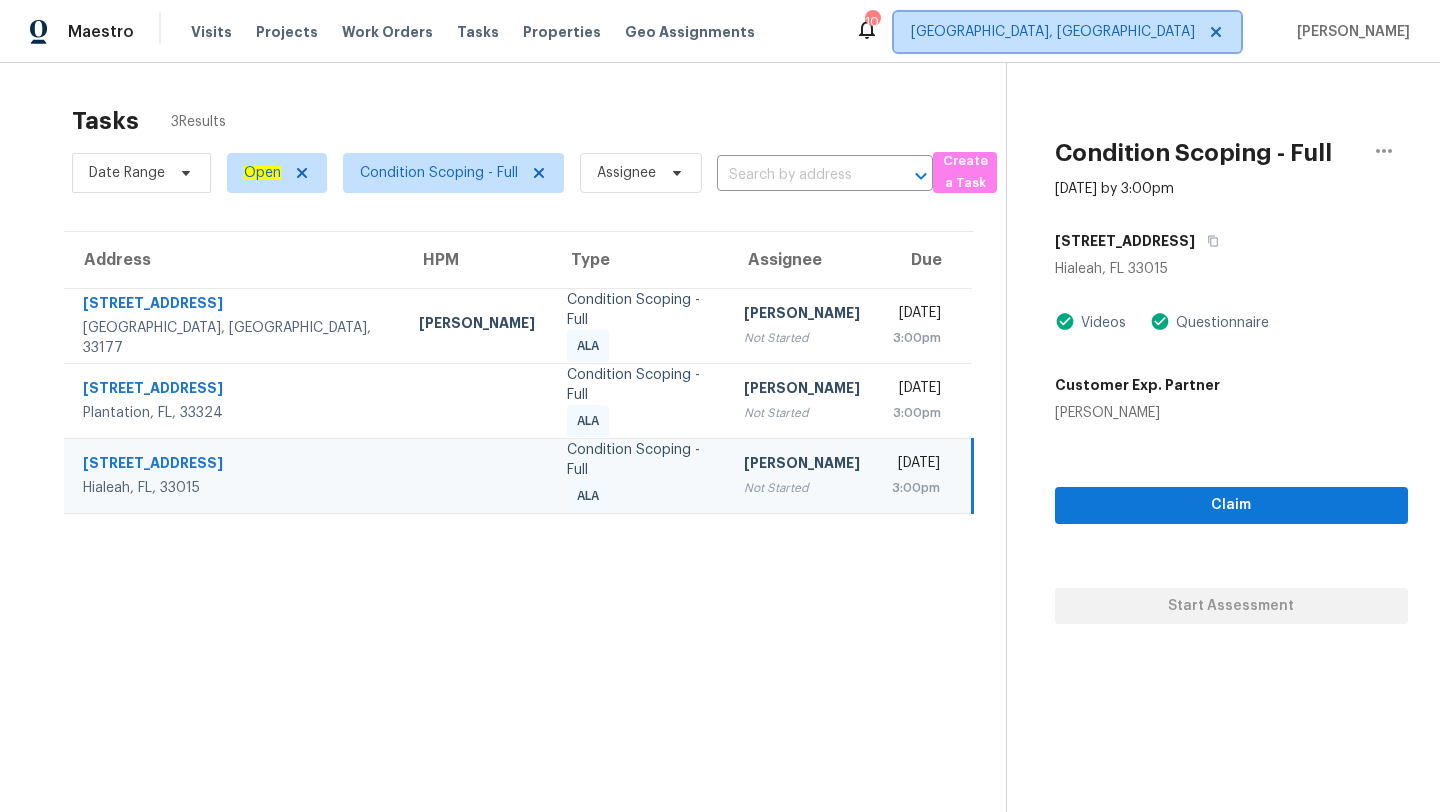 click on "[GEOGRAPHIC_DATA], [GEOGRAPHIC_DATA]" at bounding box center [1053, 32] 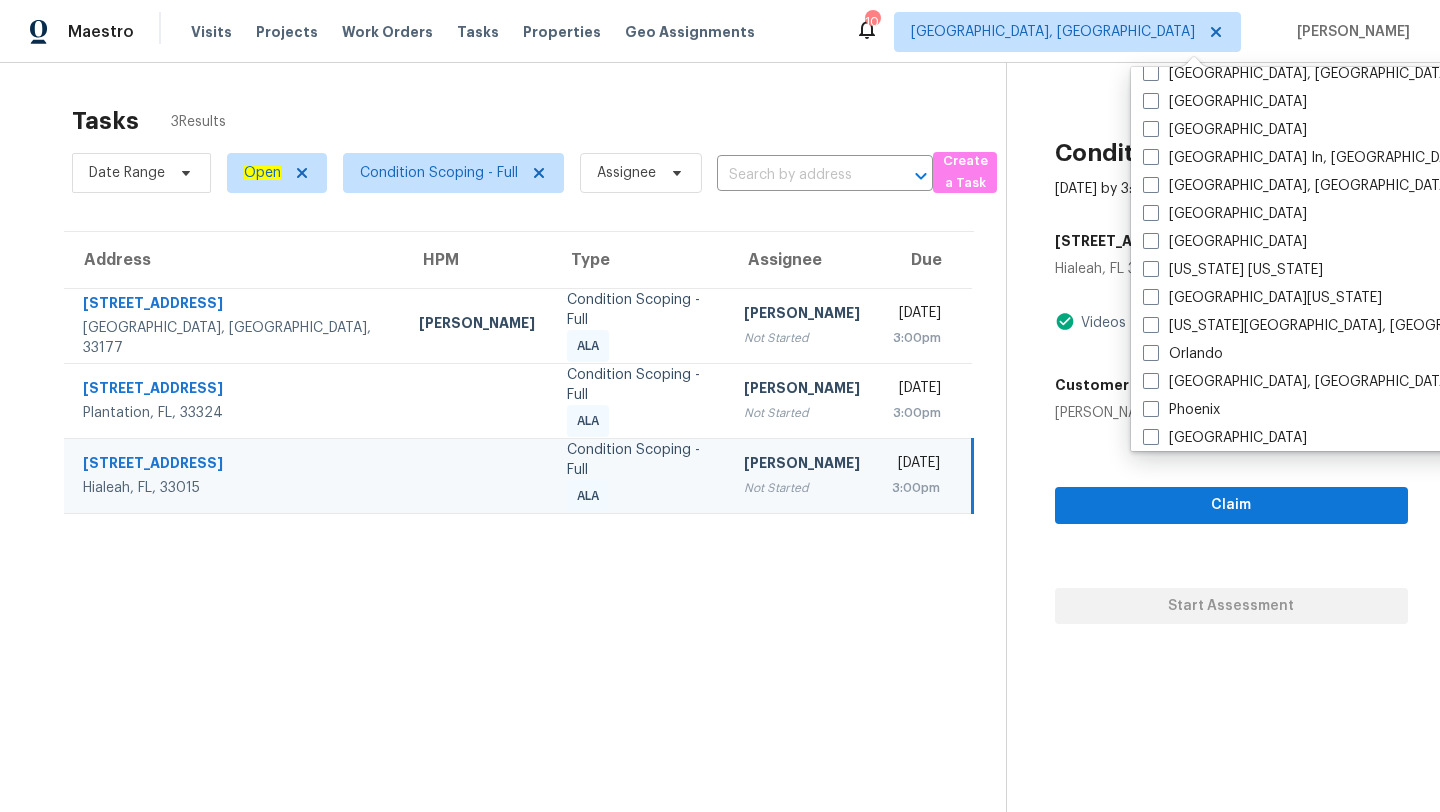 scroll, scrollTop: 858, scrollLeft: 0, axis: vertical 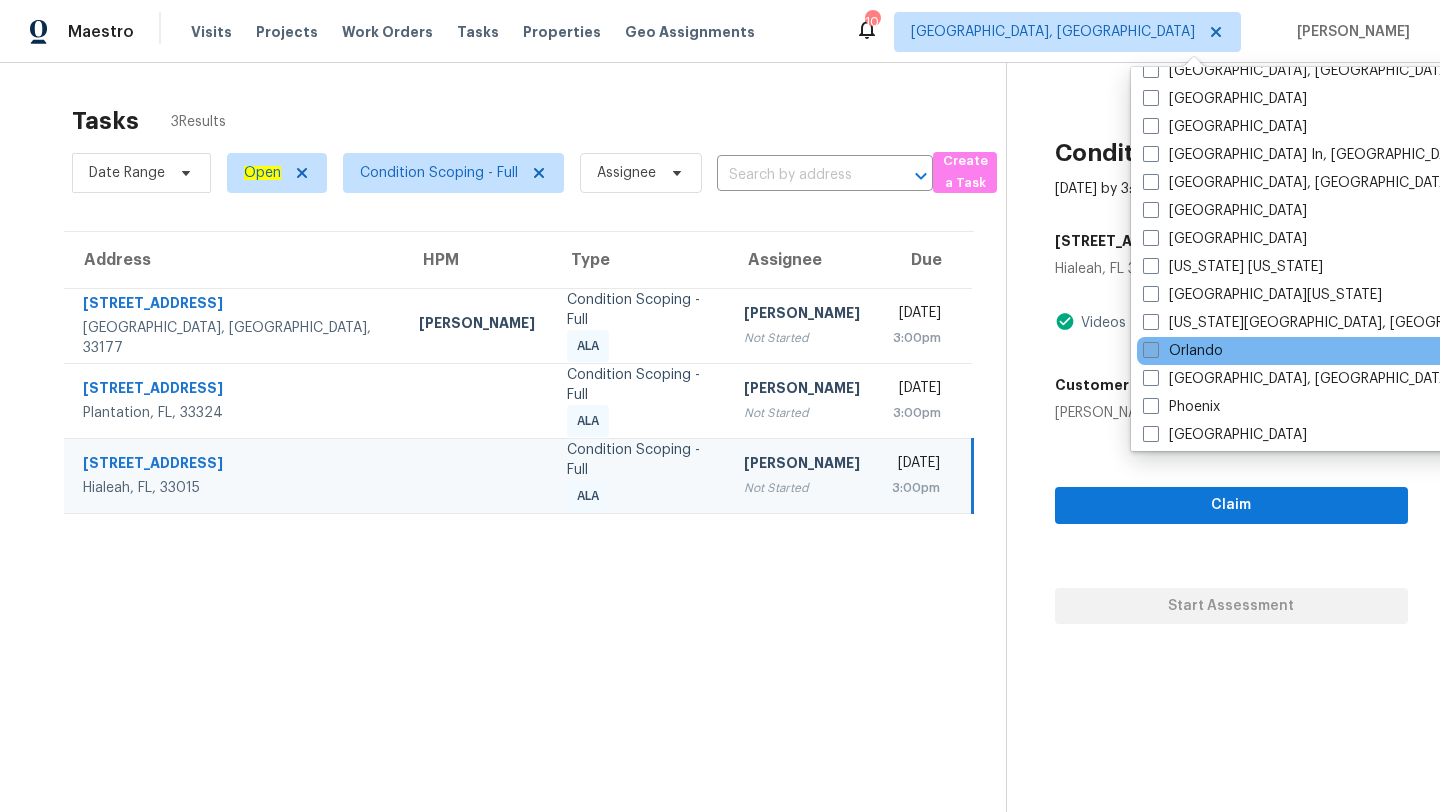 click on "Orlando" at bounding box center [1183, 351] 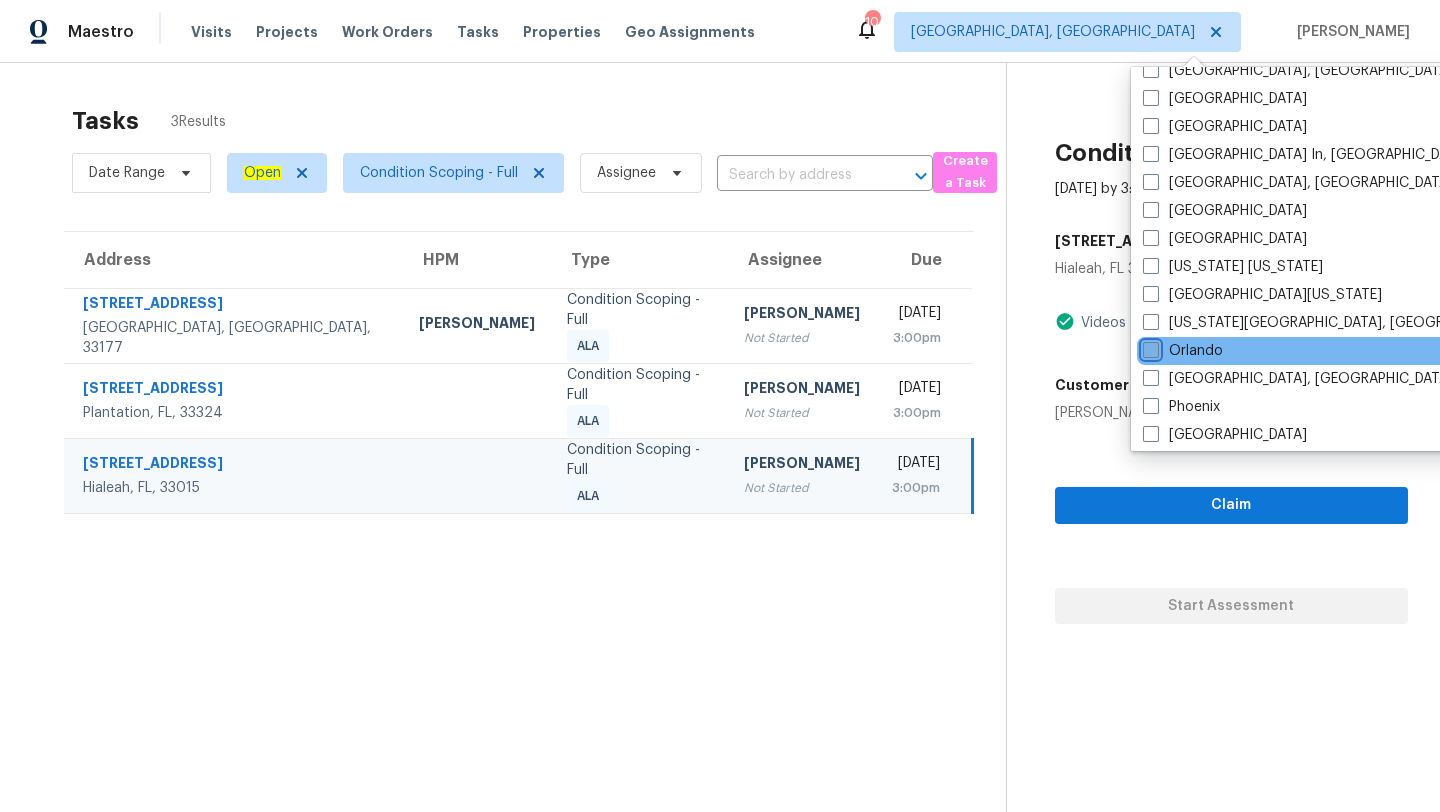 click on "Orlando" at bounding box center [1149, 347] 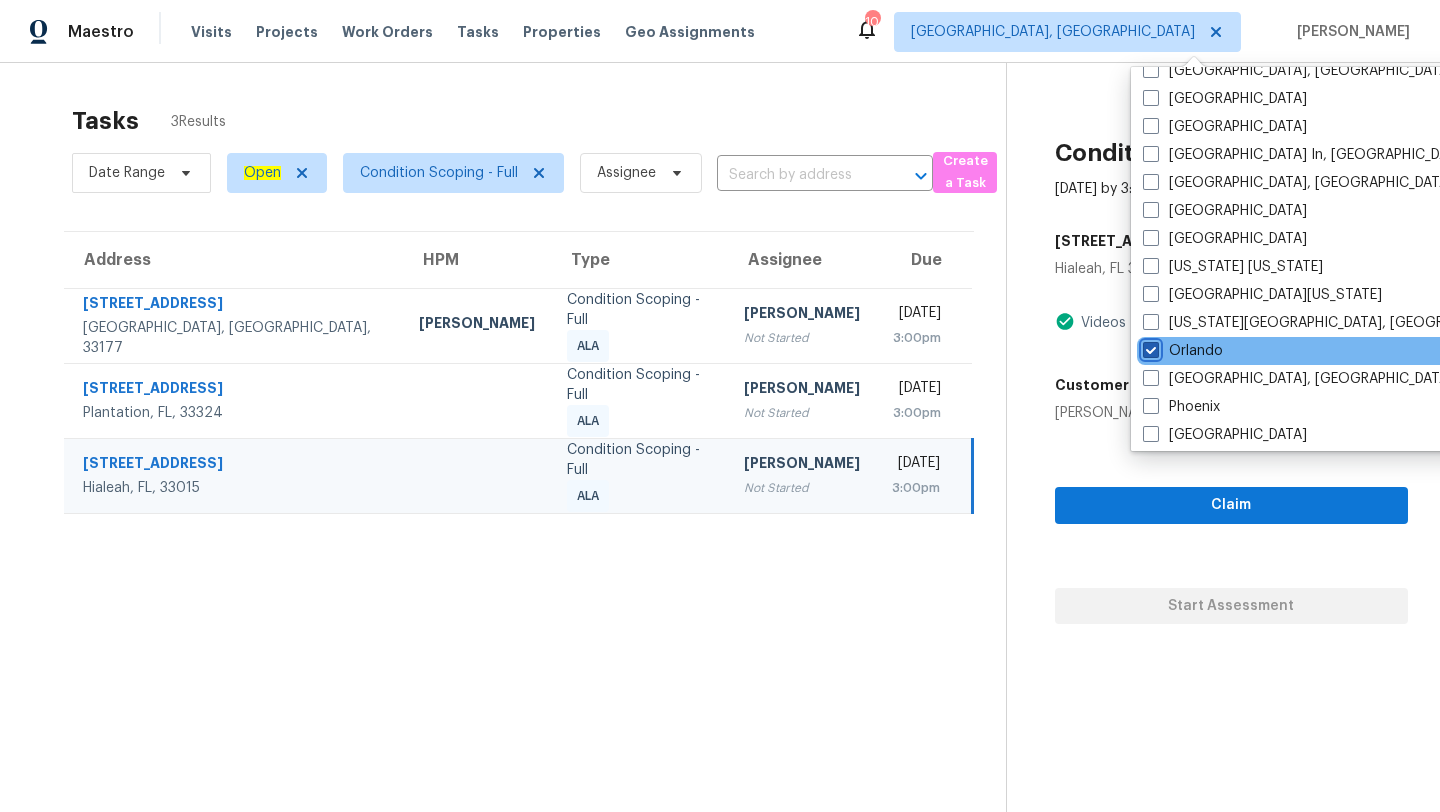 checkbox on "true" 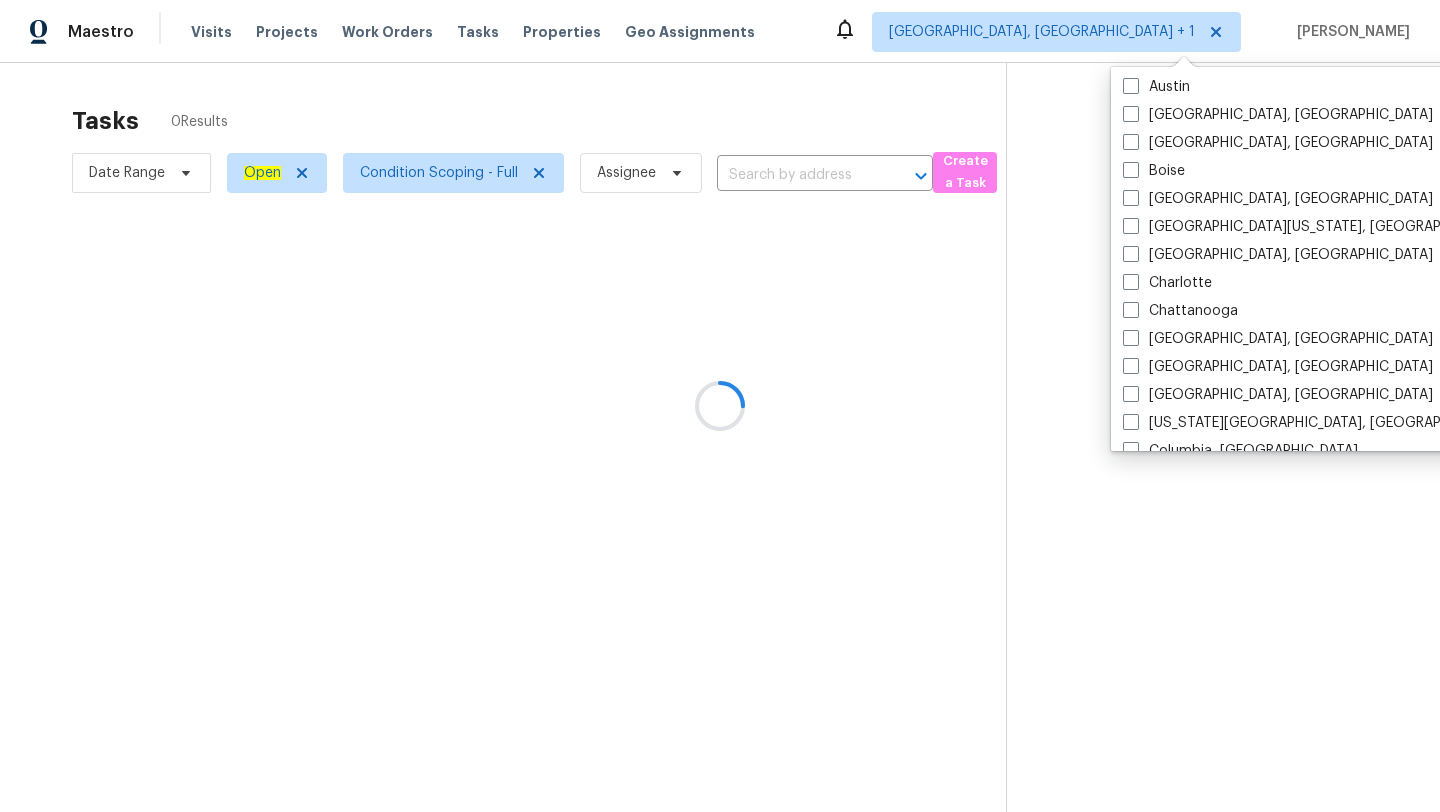 scroll, scrollTop: 0, scrollLeft: 0, axis: both 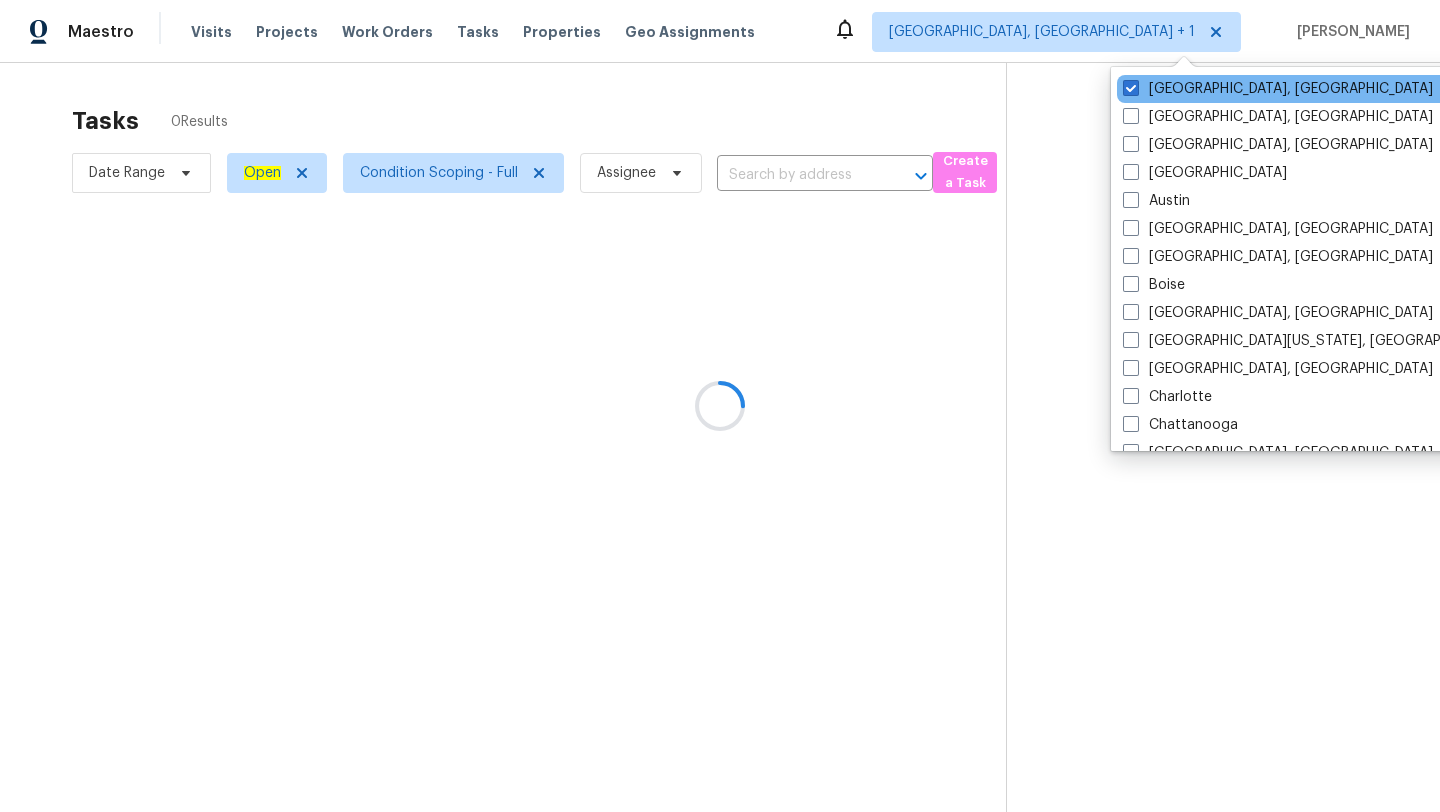 click on "[GEOGRAPHIC_DATA], [GEOGRAPHIC_DATA]" at bounding box center (1318, 89) 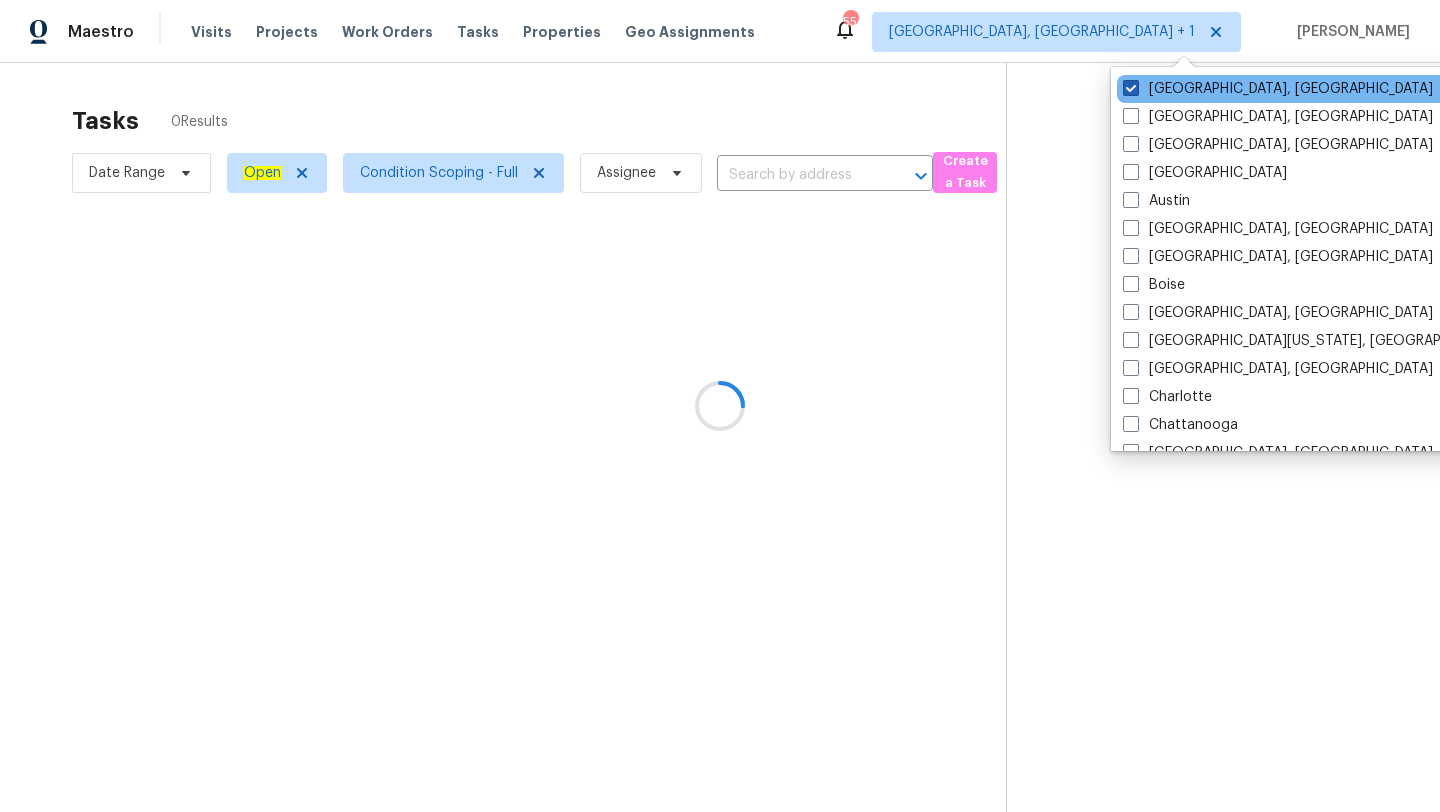 click on "[GEOGRAPHIC_DATA], [GEOGRAPHIC_DATA]" at bounding box center [1278, 89] 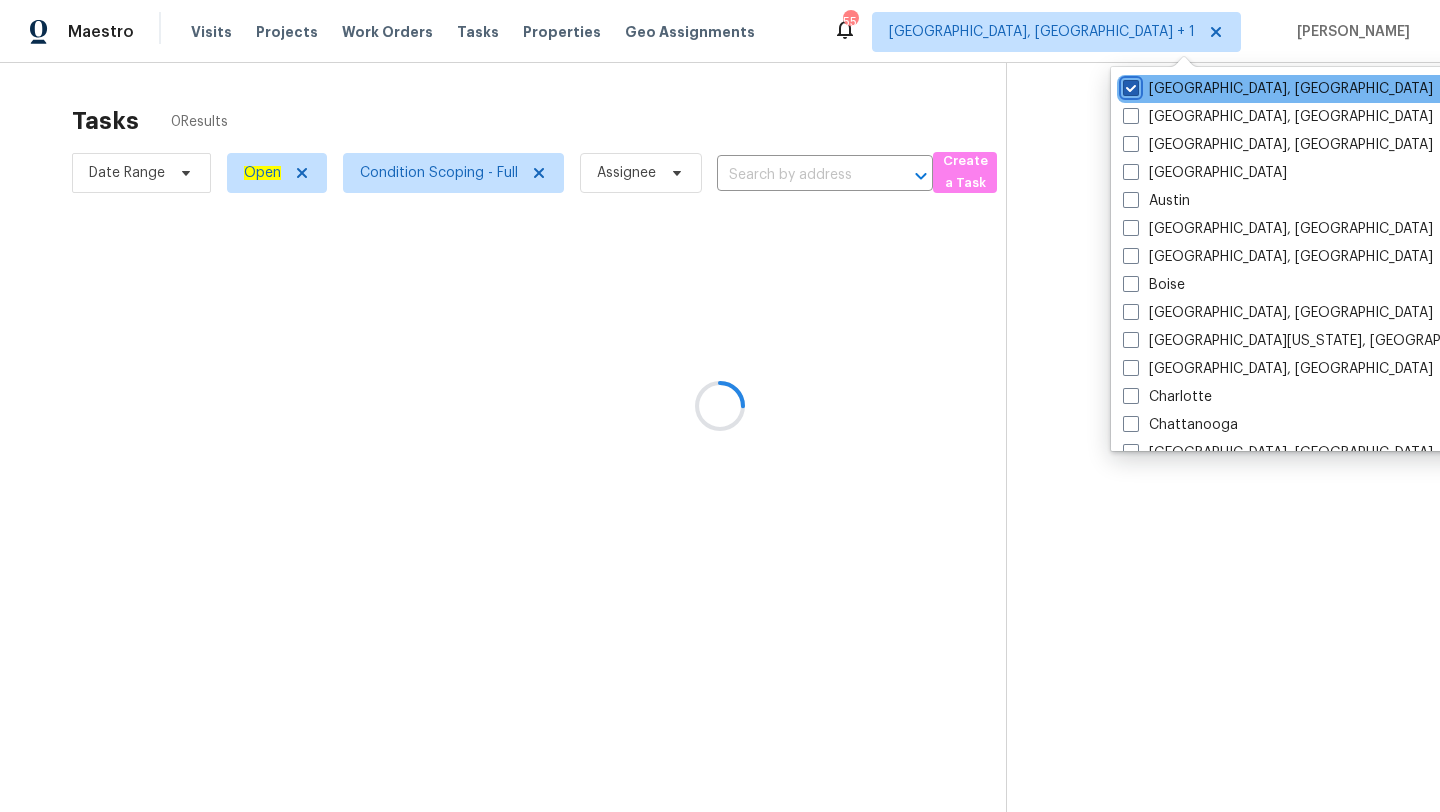 click on "[GEOGRAPHIC_DATA], [GEOGRAPHIC_DATA]" at bounding box center (1129, 85) 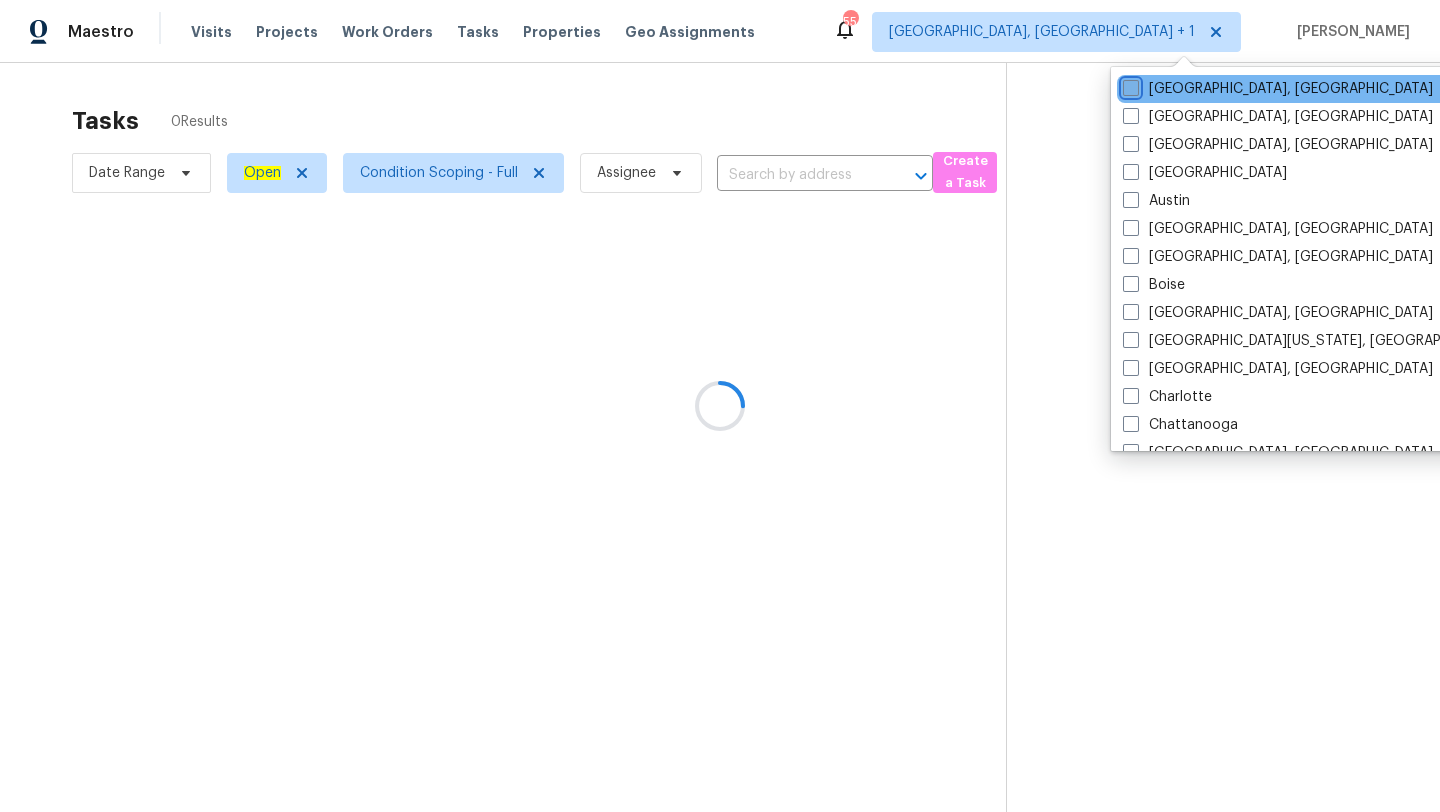 checkbox on "false" 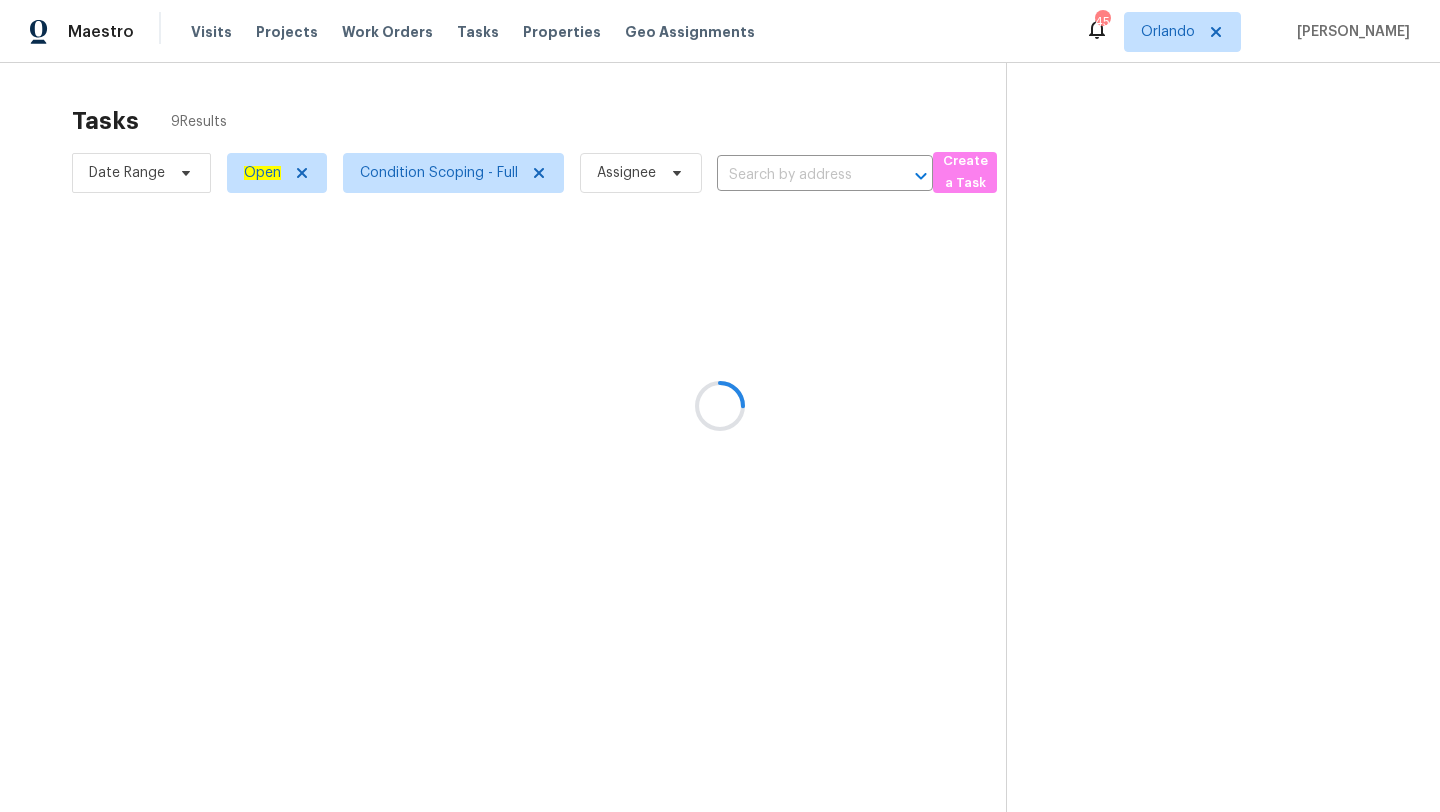 click at bounding box center [720, 406] 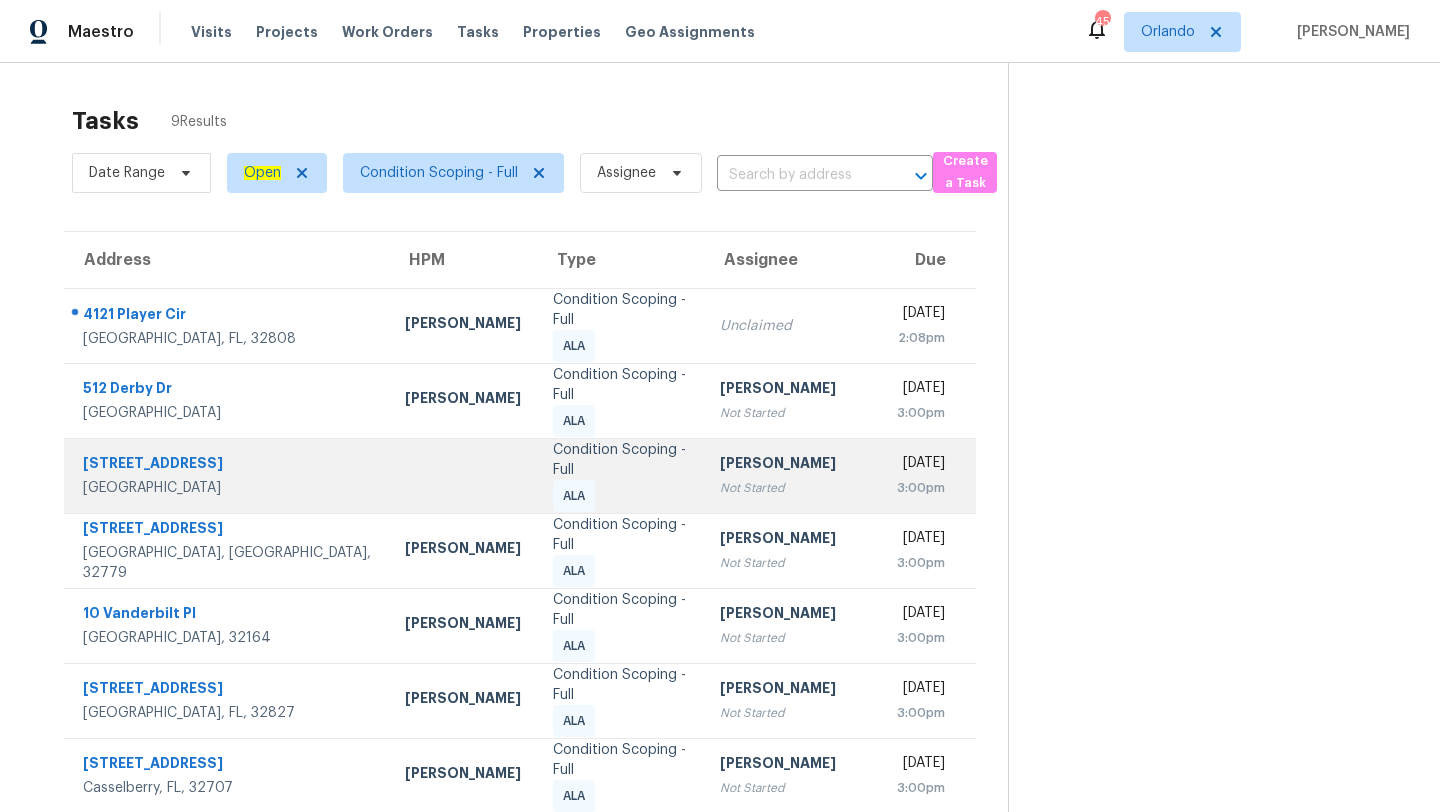 scroll, scrollTop: 122, scrollLeft: 0, axis: vertical 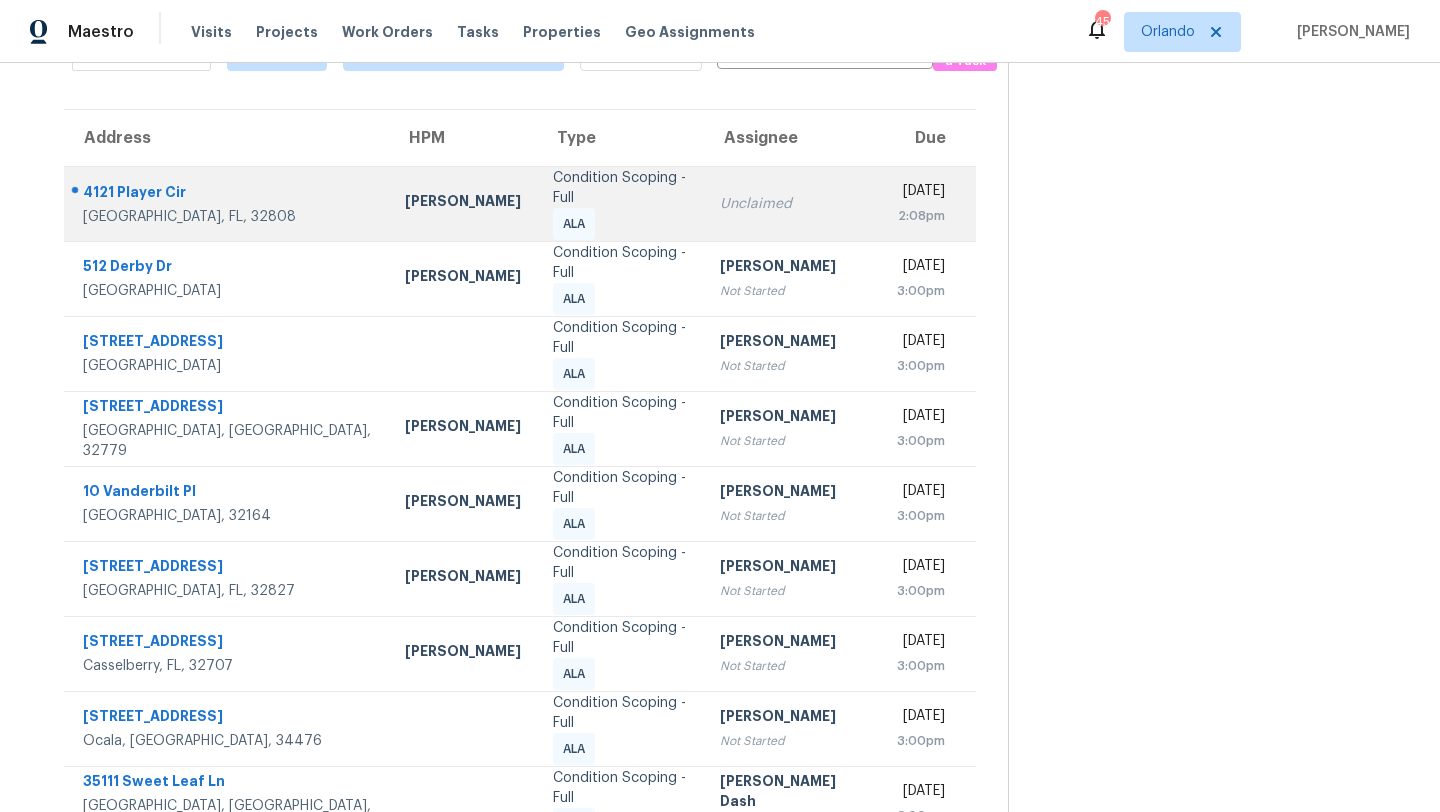 click on "Unclaimed" at bounding box center (793, 203) 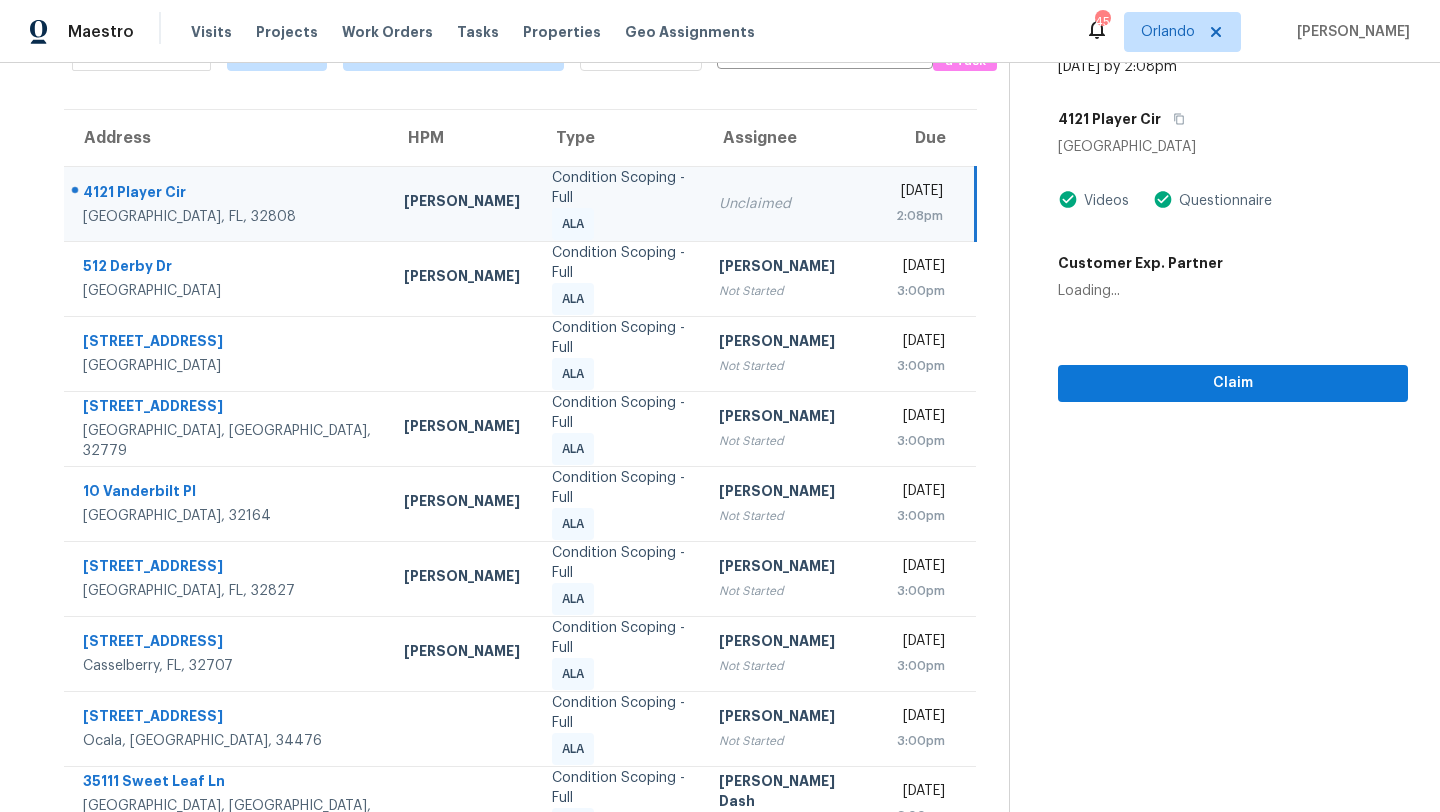 click on "Customer Exp. Partner" at bounding box center [1140, 263] 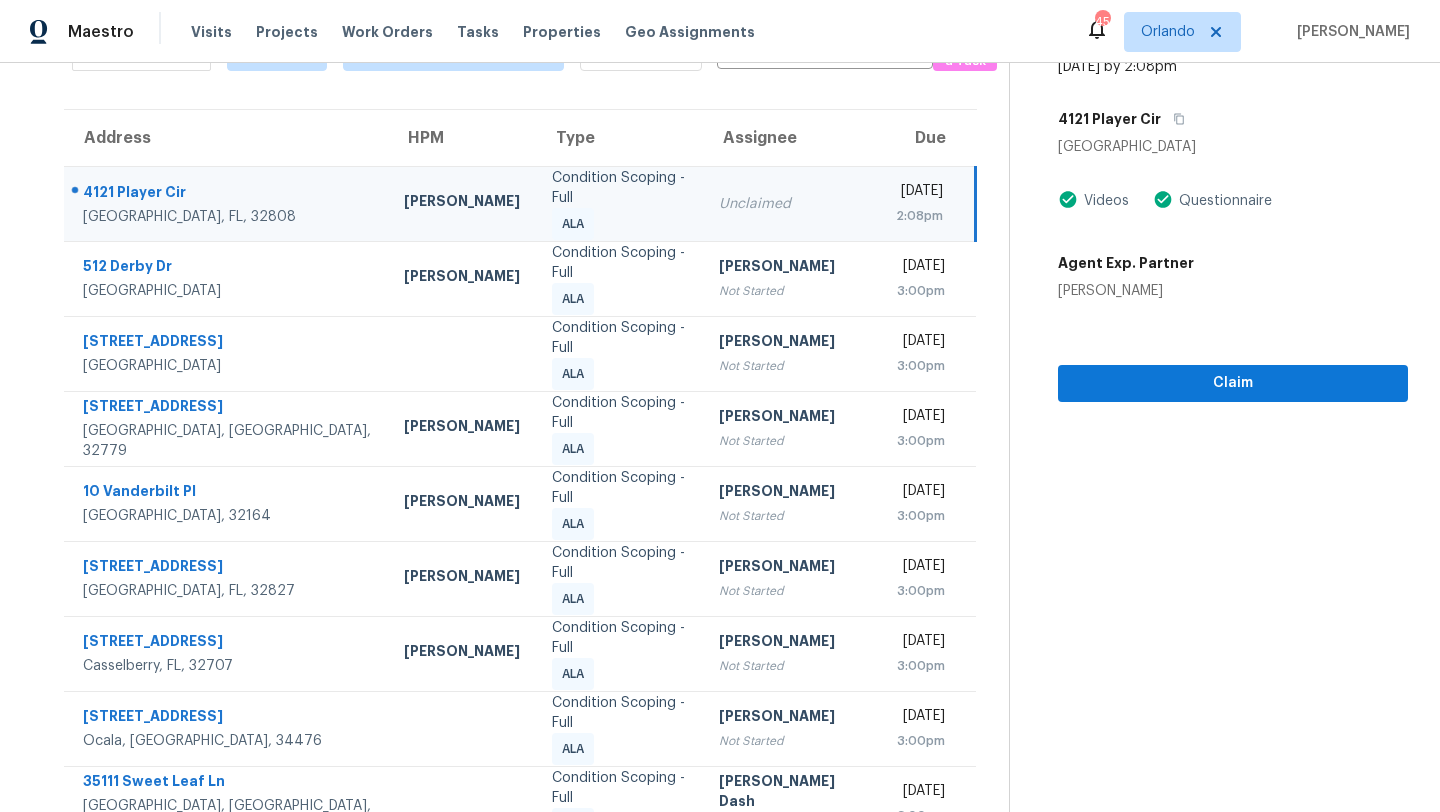 click on "Agent Exp. Partner" at bounding box center [1126, 263] 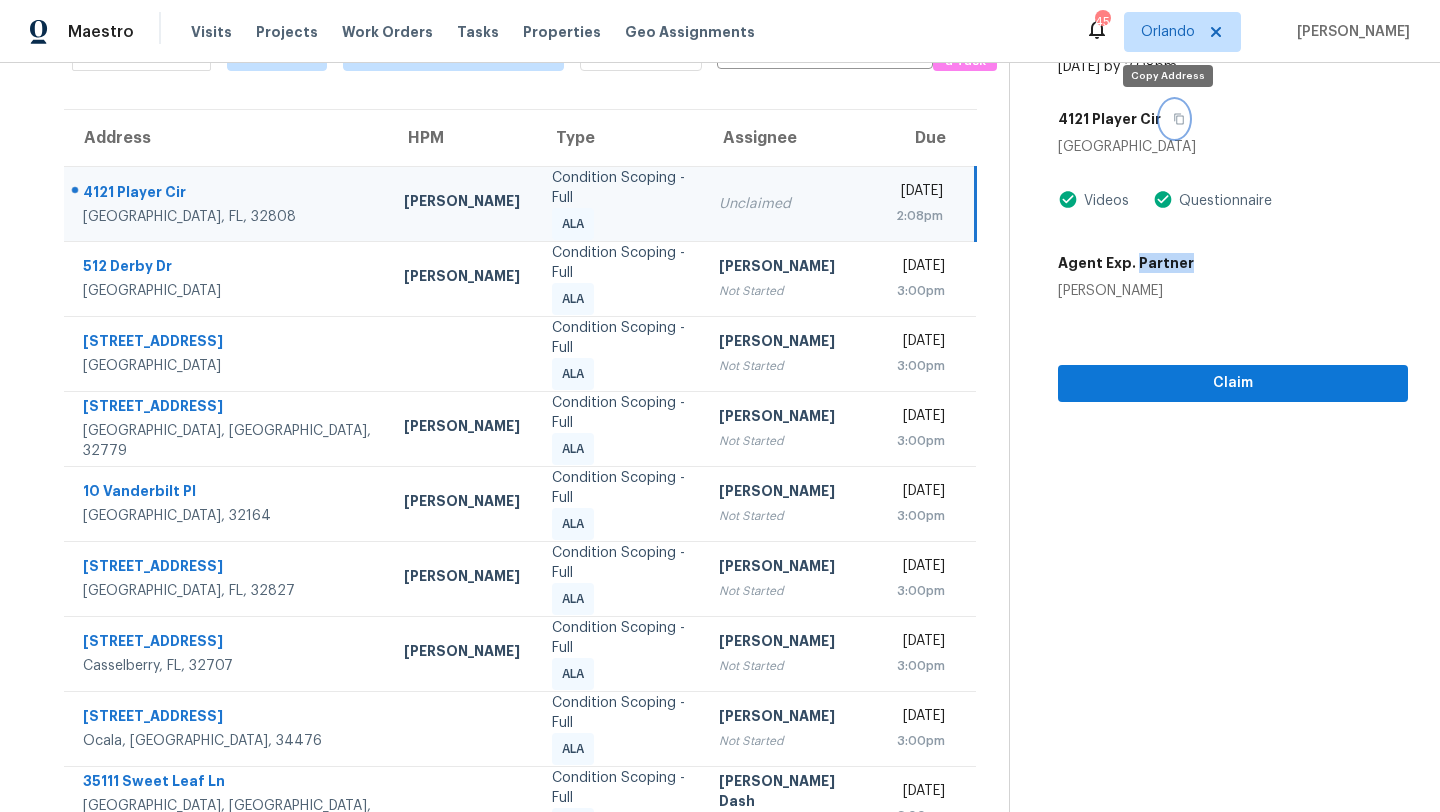 click at bounding box center (1174, 119) 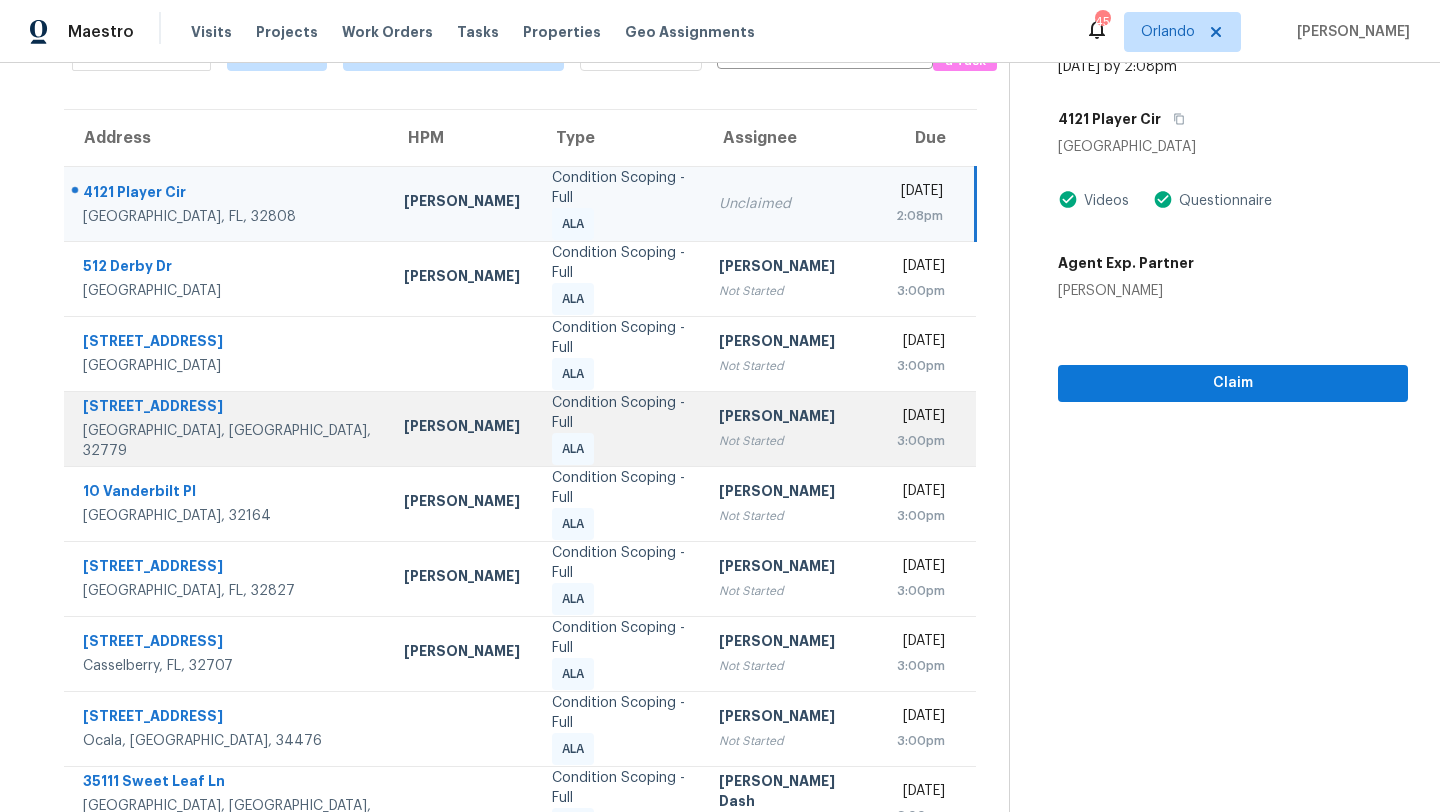 click on "Condition Scoping - Full ALA" at bounding box center (619, 428) 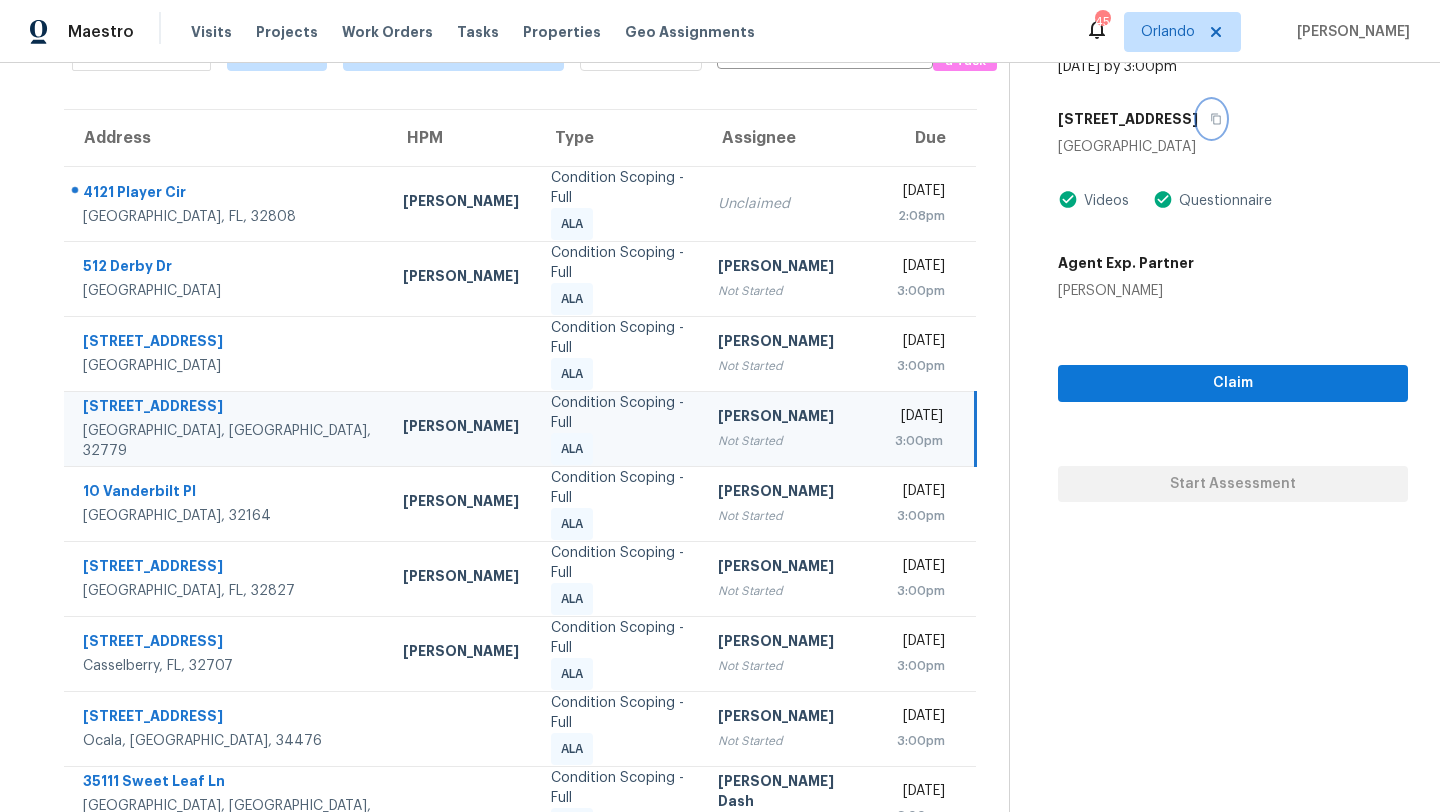 click at bounding box center [1211, 119] 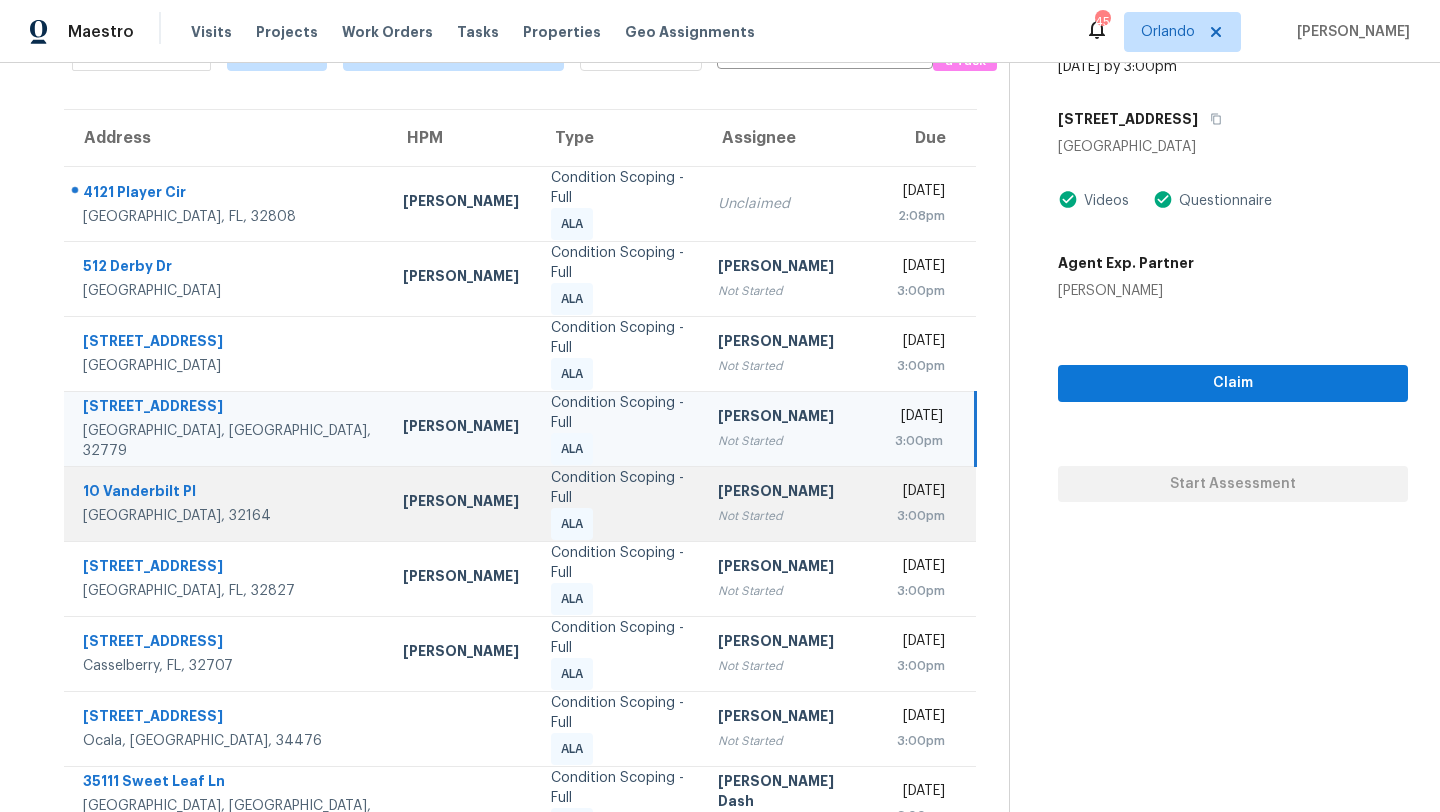 click on "Condition Scoping - Full ALA" at bounding box center (618, 504) 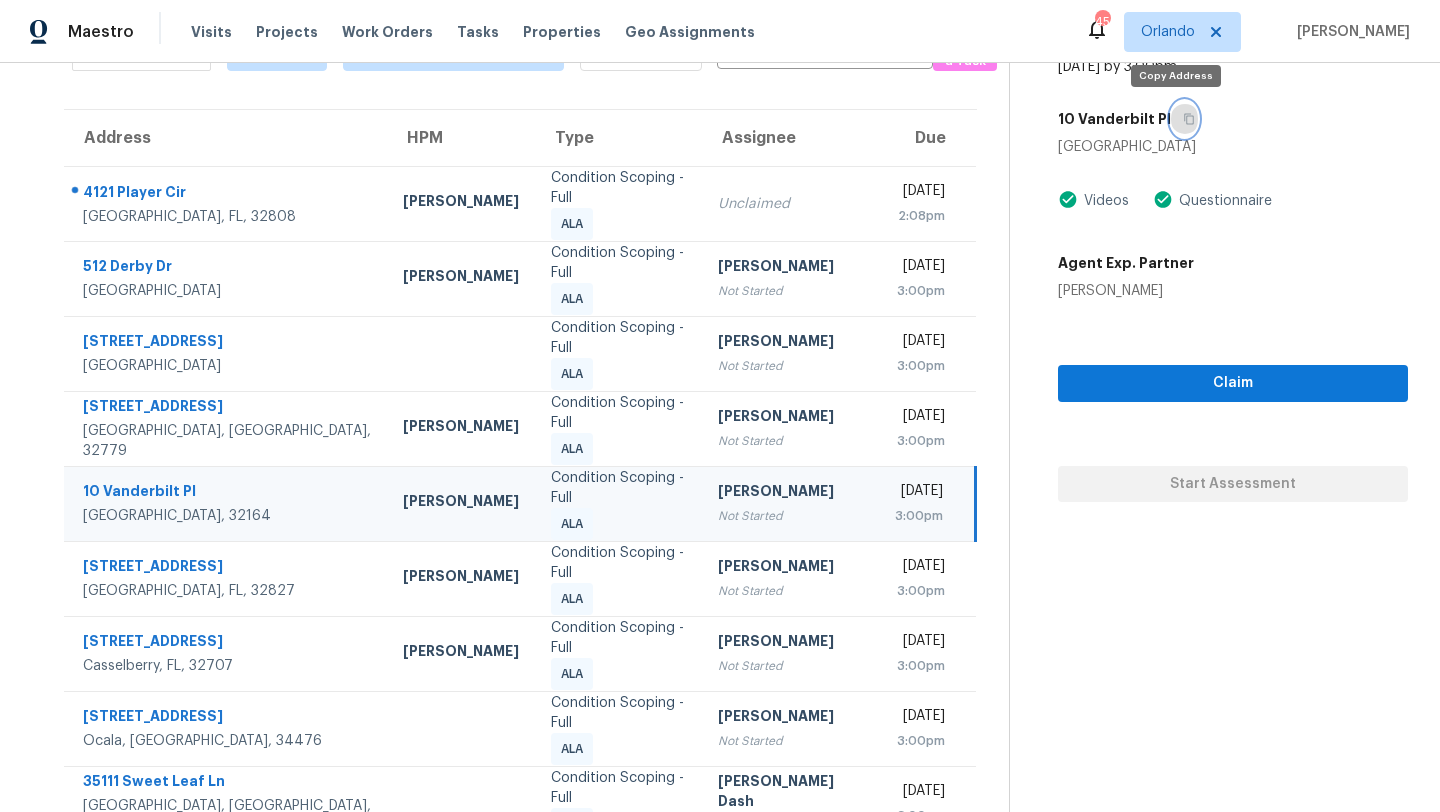 click at bounding box center [1184, 119] 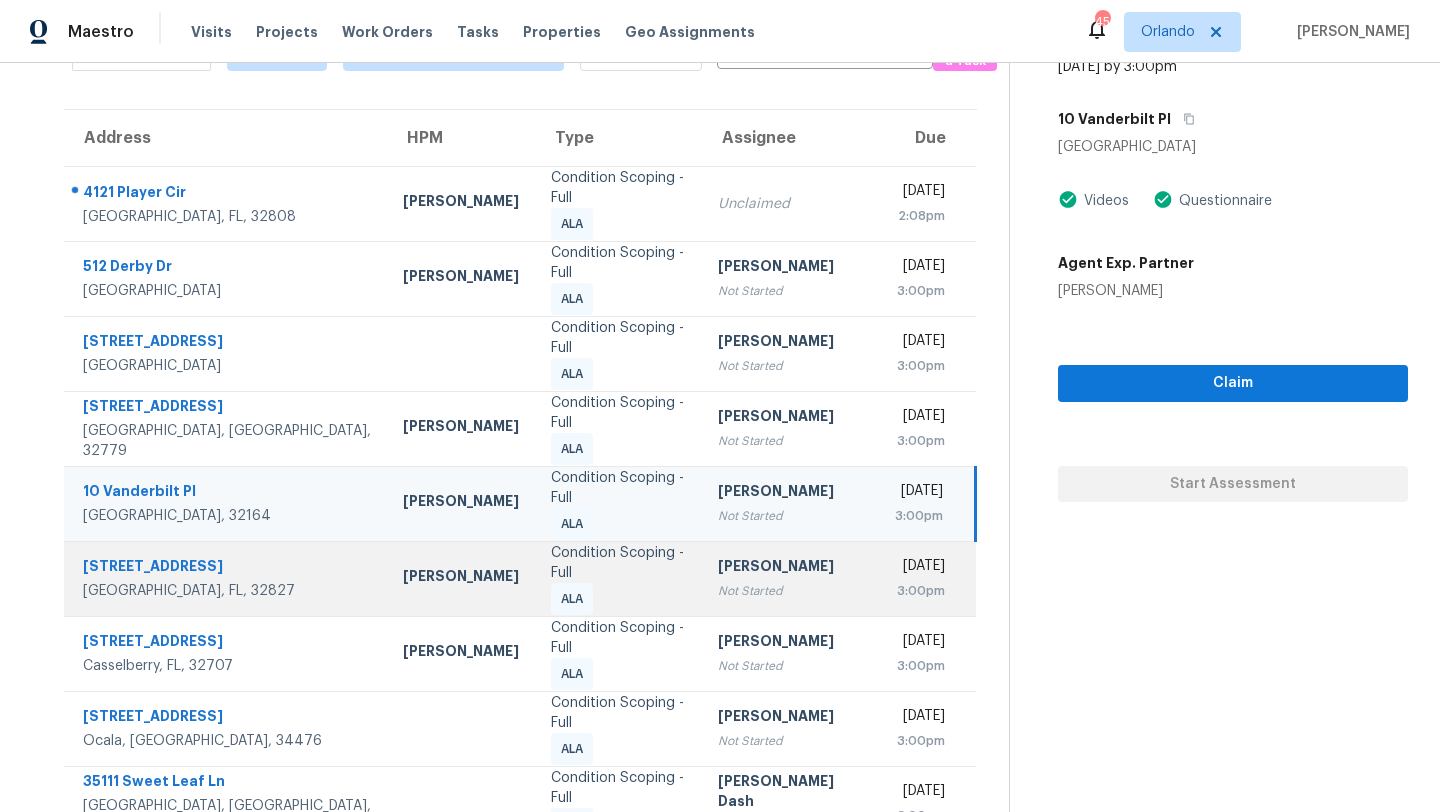 click on "Not Started" at bounding box center [790, 591] 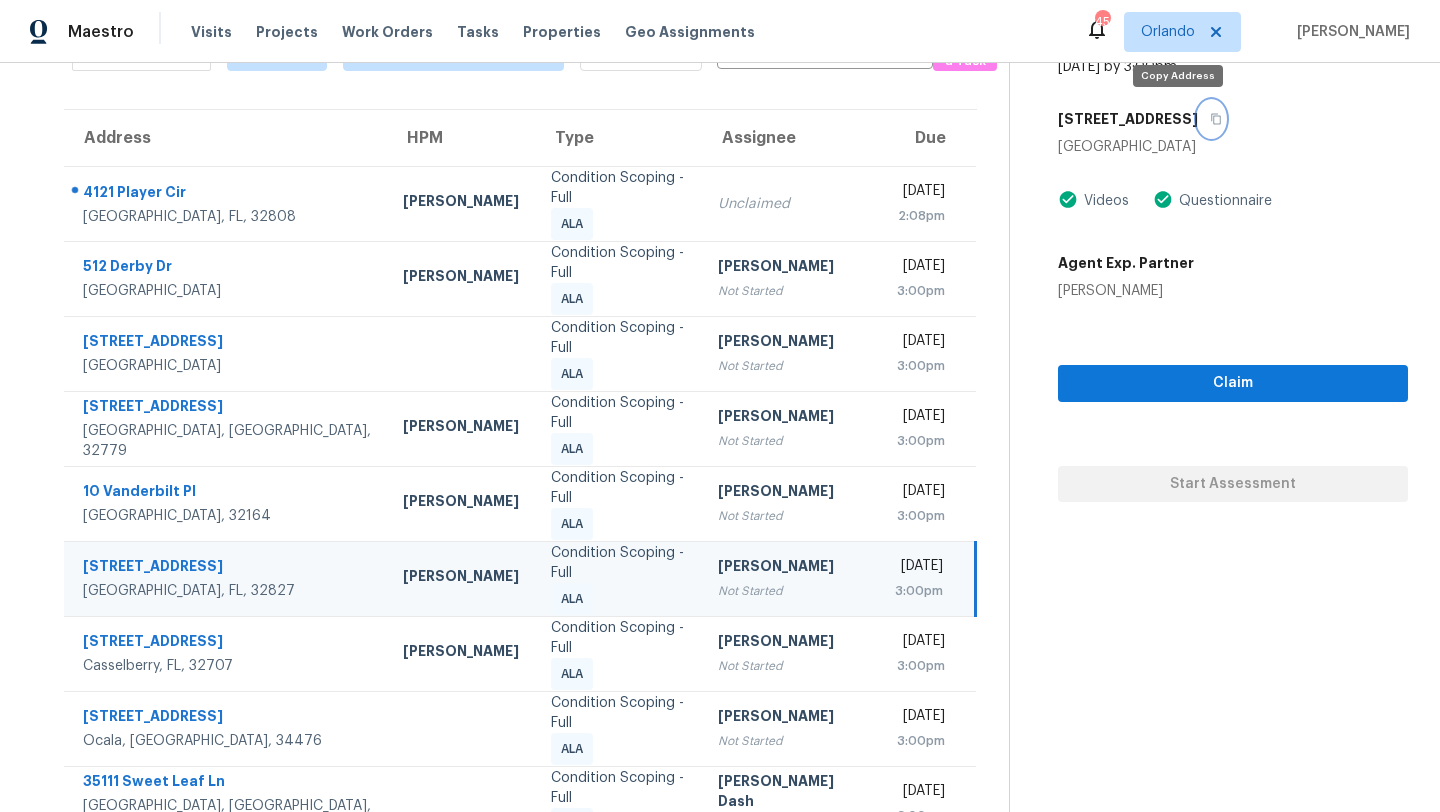 click 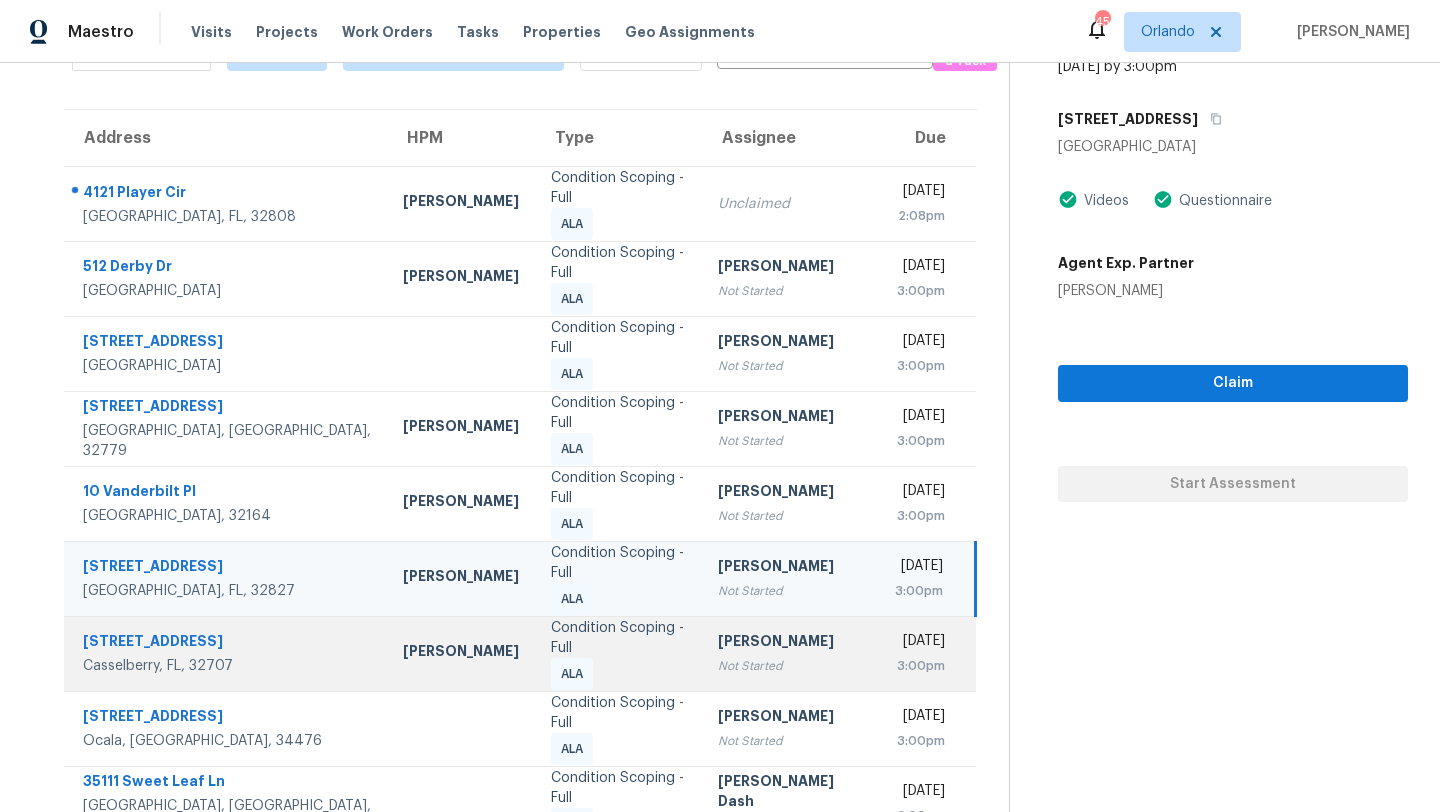 click on "Not Started" at bounding box center [790, 666] 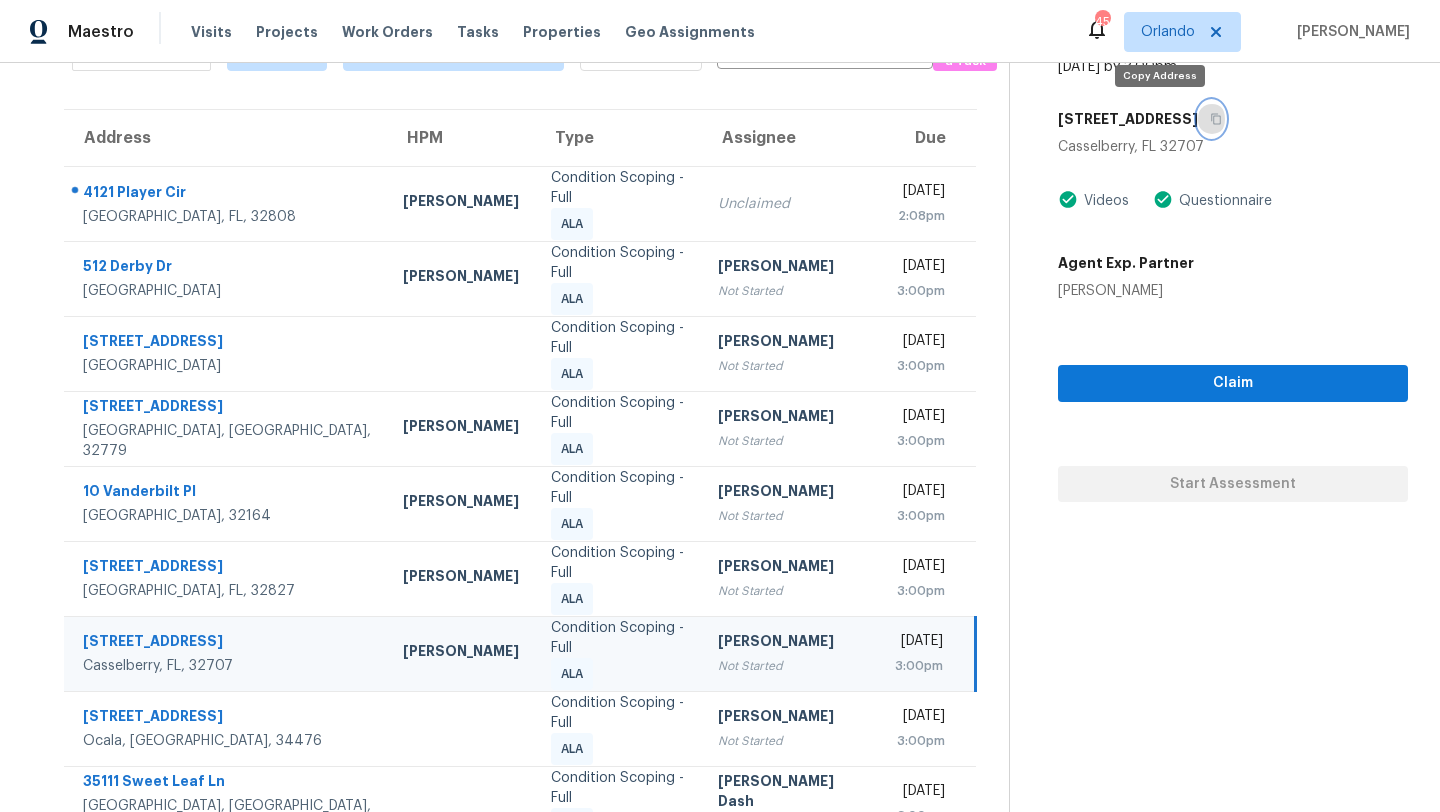 click at bounding box center (1211, 119) 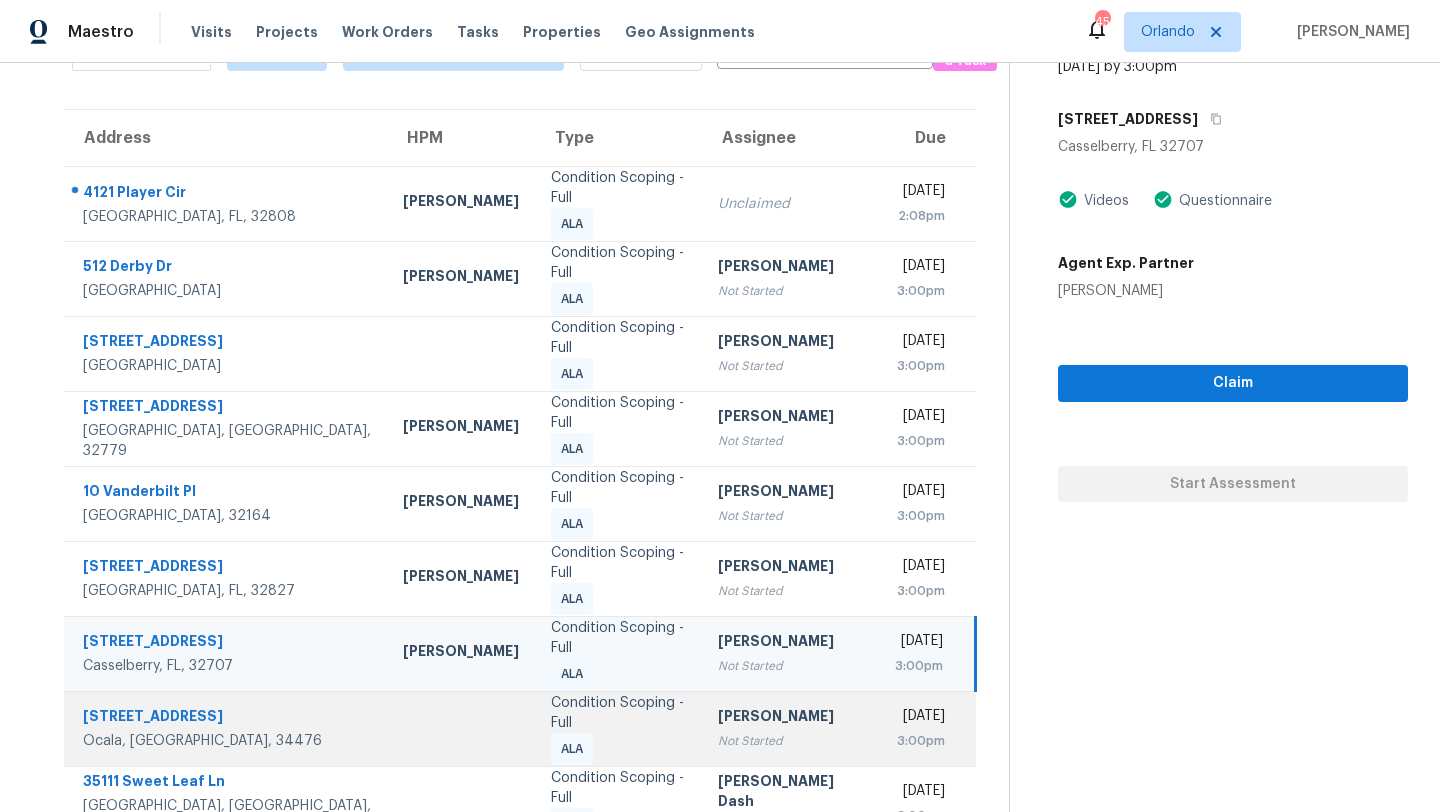 click on "Condition Scoping - Full ALA" at bounding box center (618, 728) 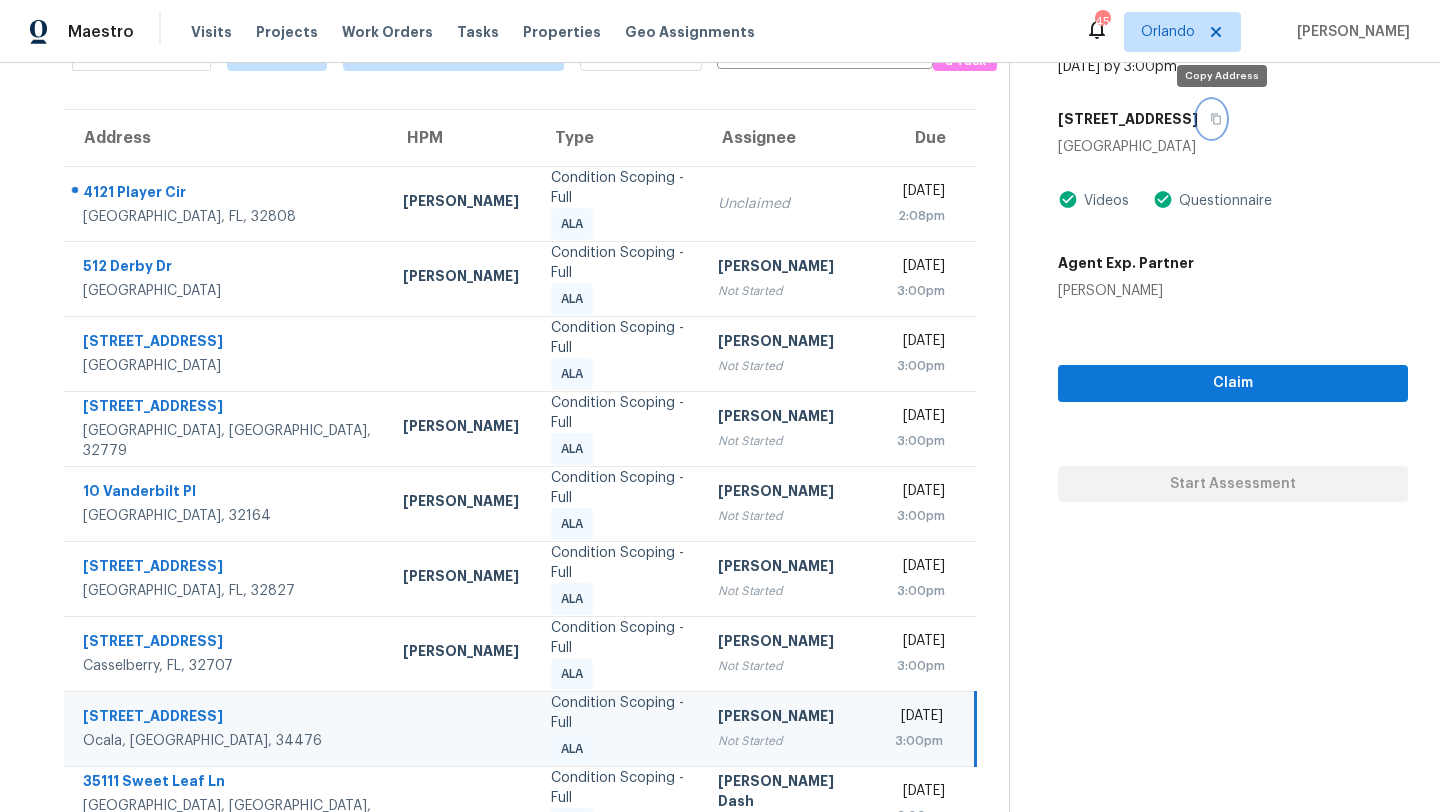 click 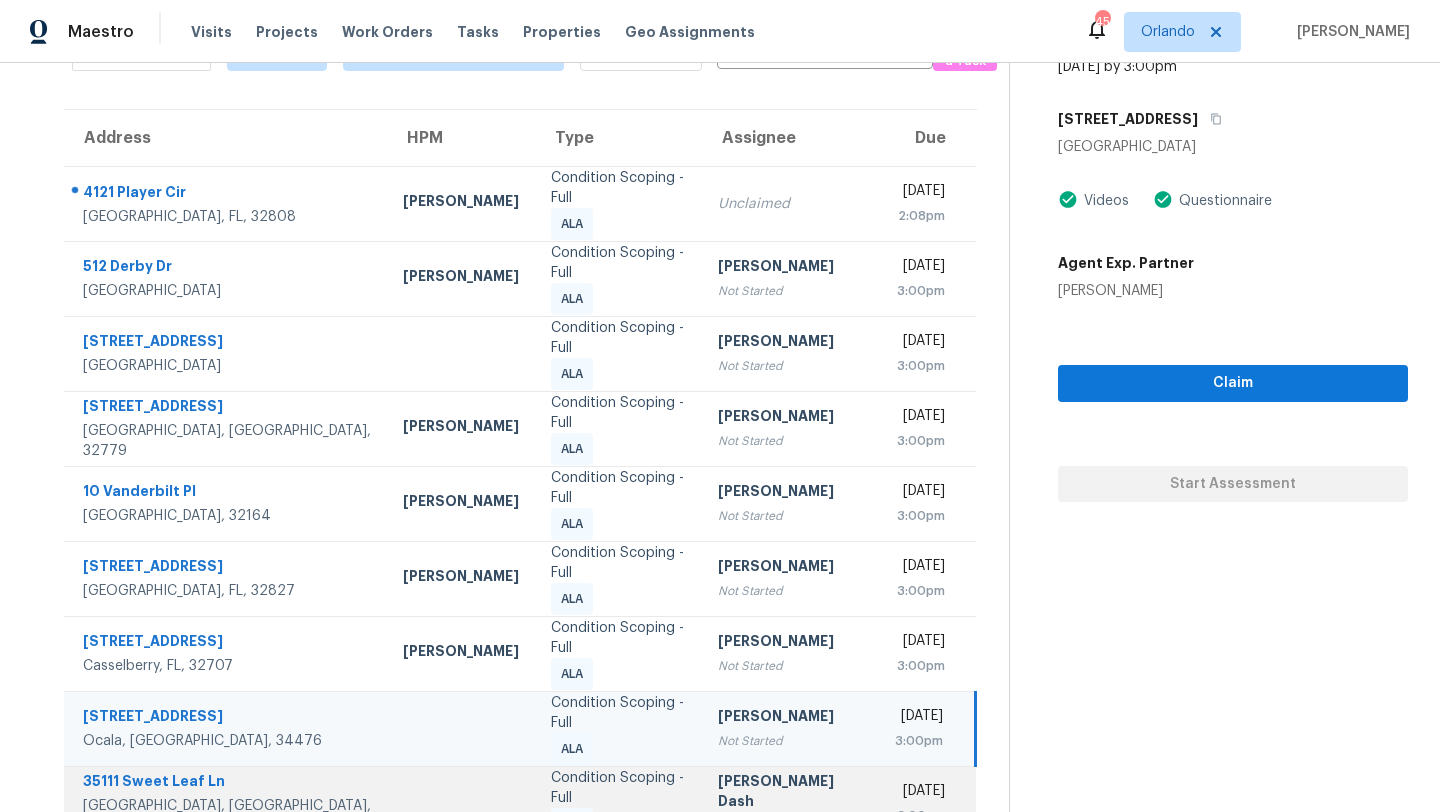 click on "Condition Scoping - Full ALA" at bounding box center (618, 804) 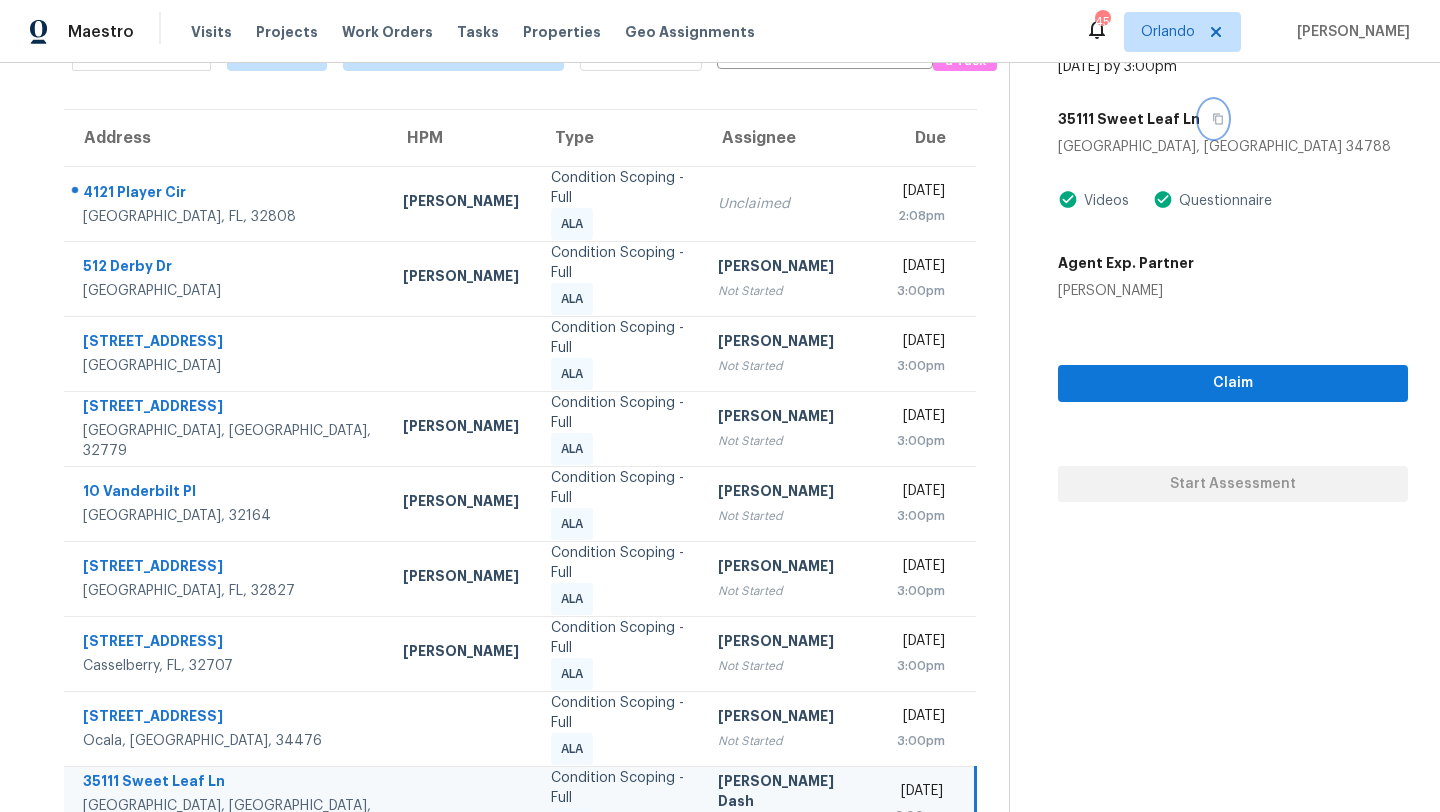 click 